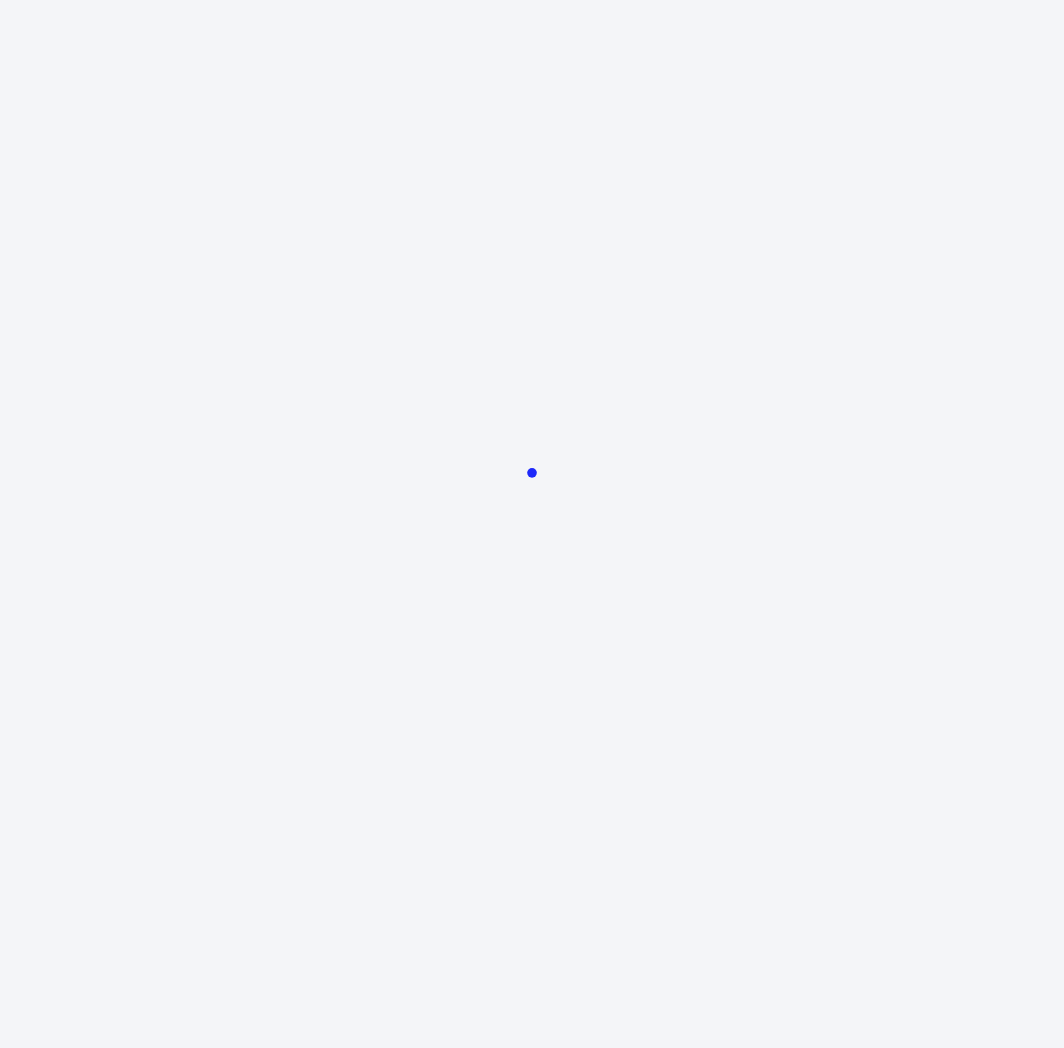 scroll, scrollTop: 0, scrollLeft: 0, axis: both 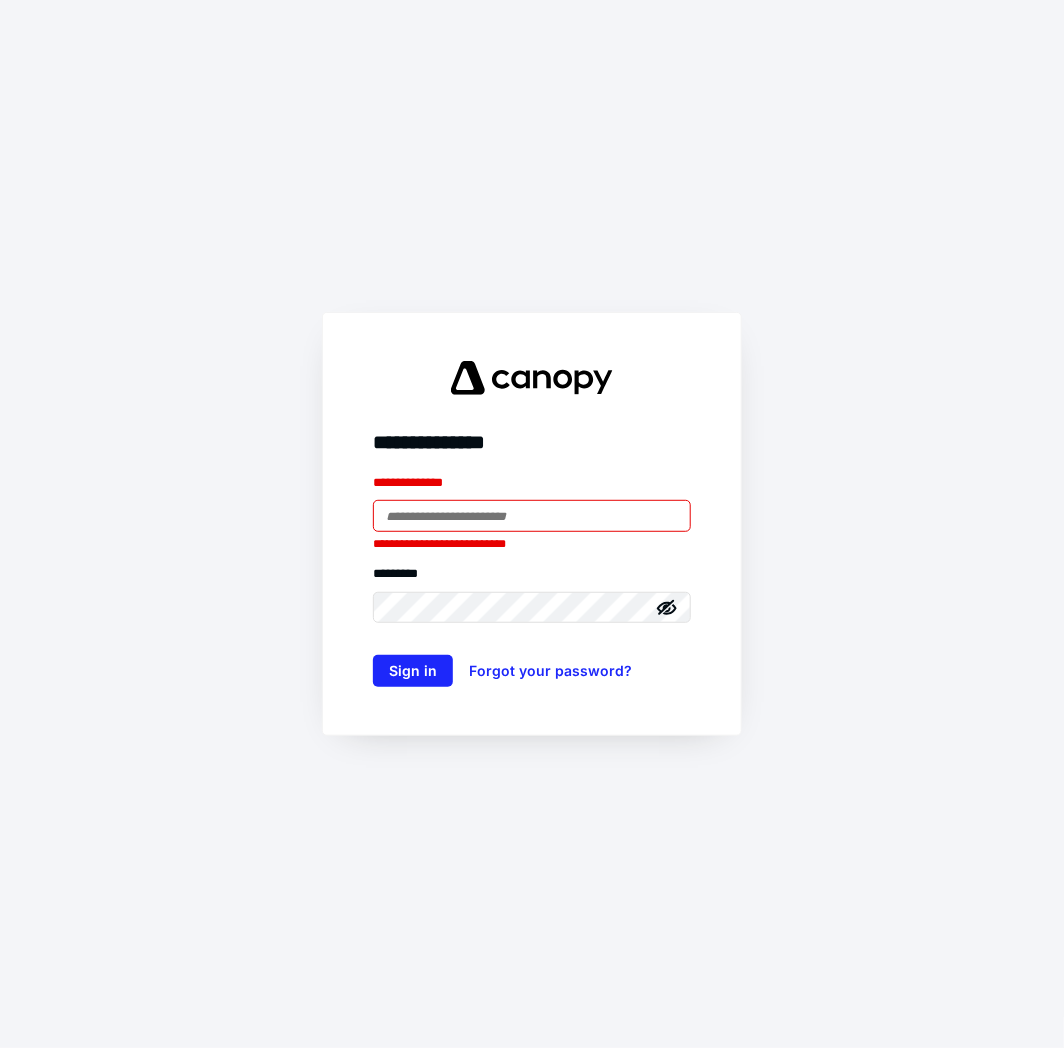 type on "**********" 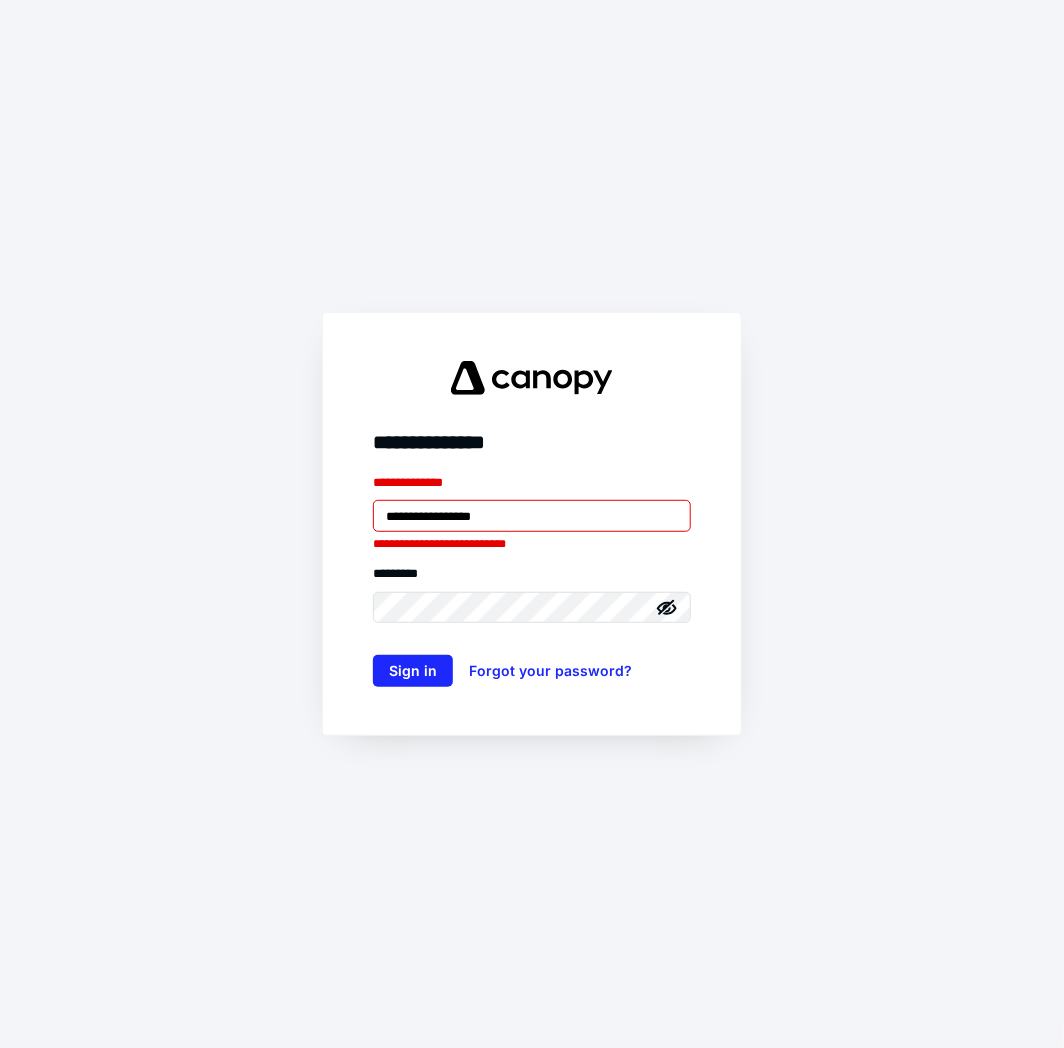 drag, startPoint x: 92, startPoint y: 308, endPoint x: 180, endPoint y: 355, distance: 99.764725 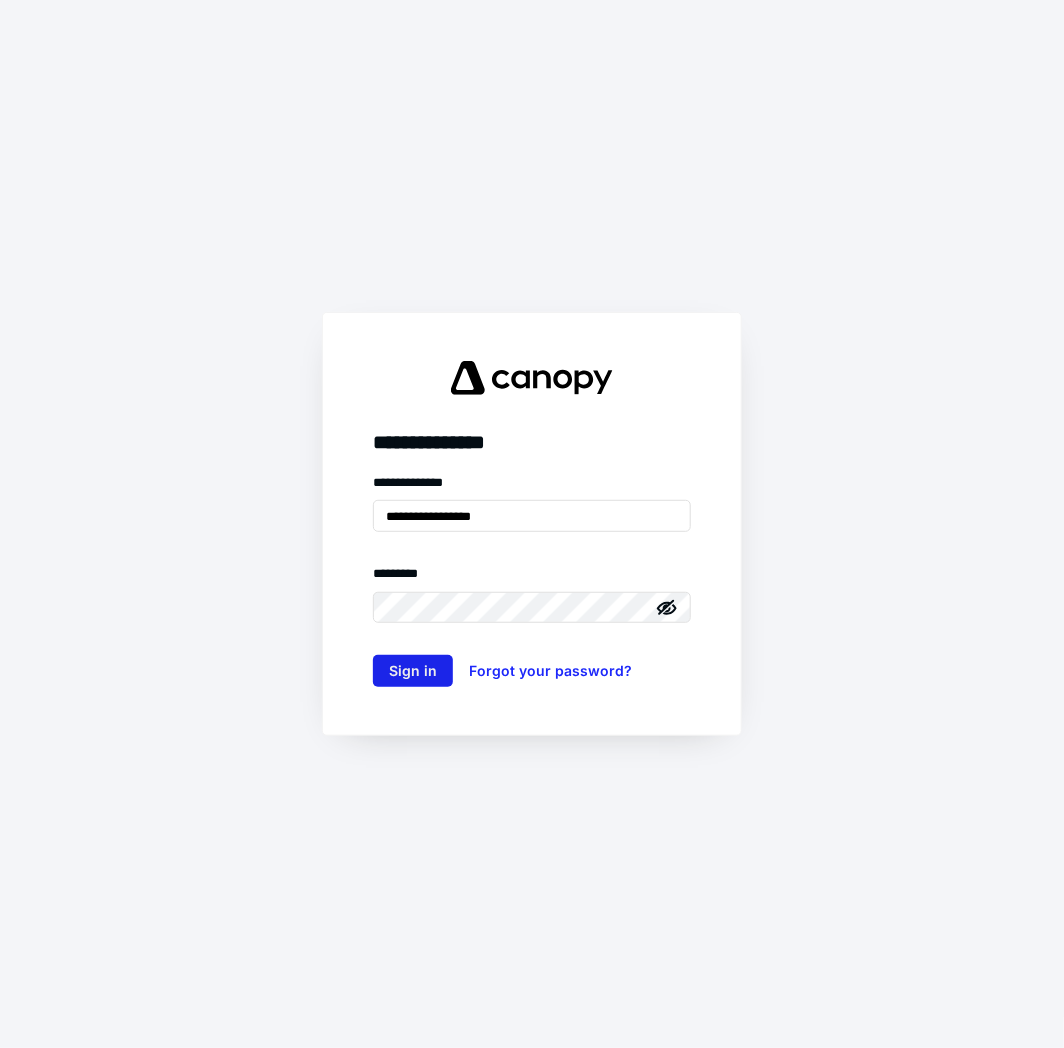 click on "Sign in" at bounding box center (413, 671) 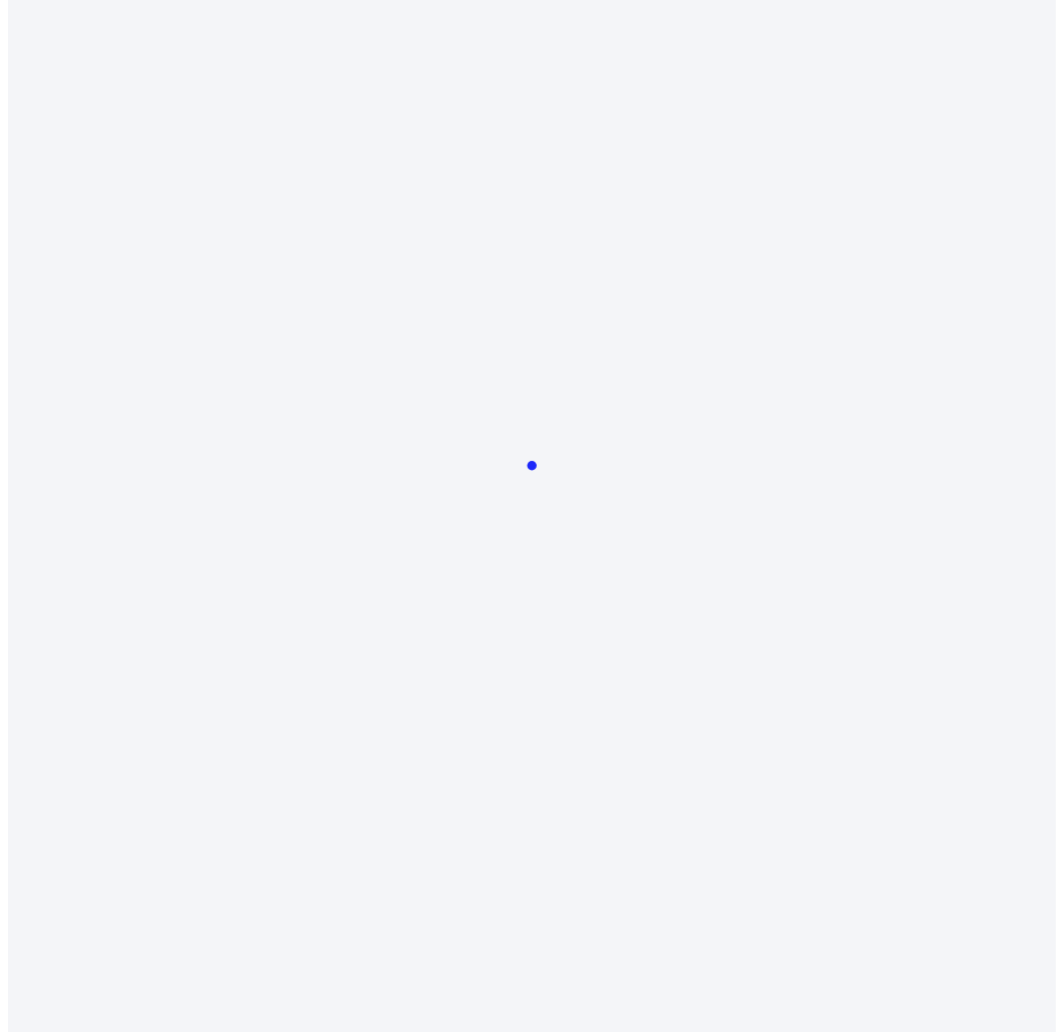 scroll, scrollTop: 0, scrollLeft: 0, axis: both 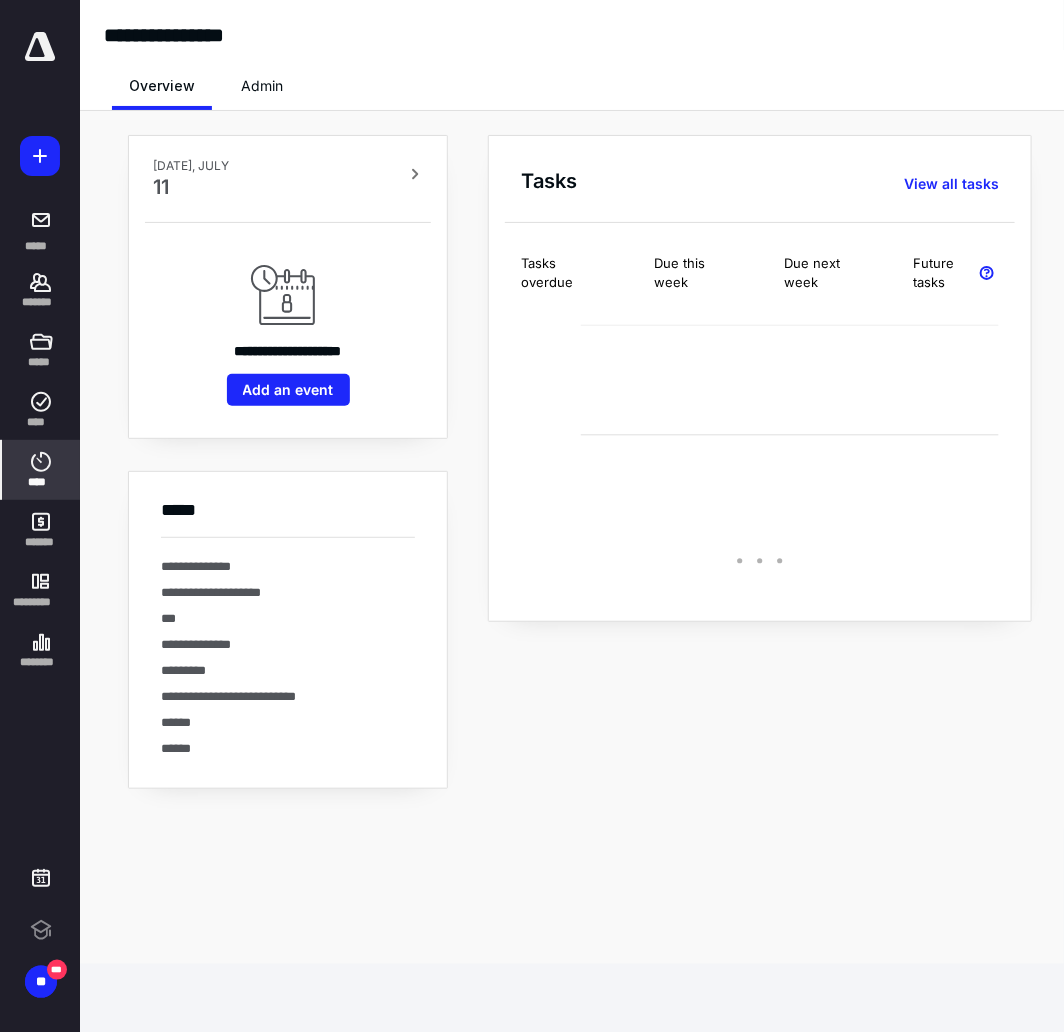 click 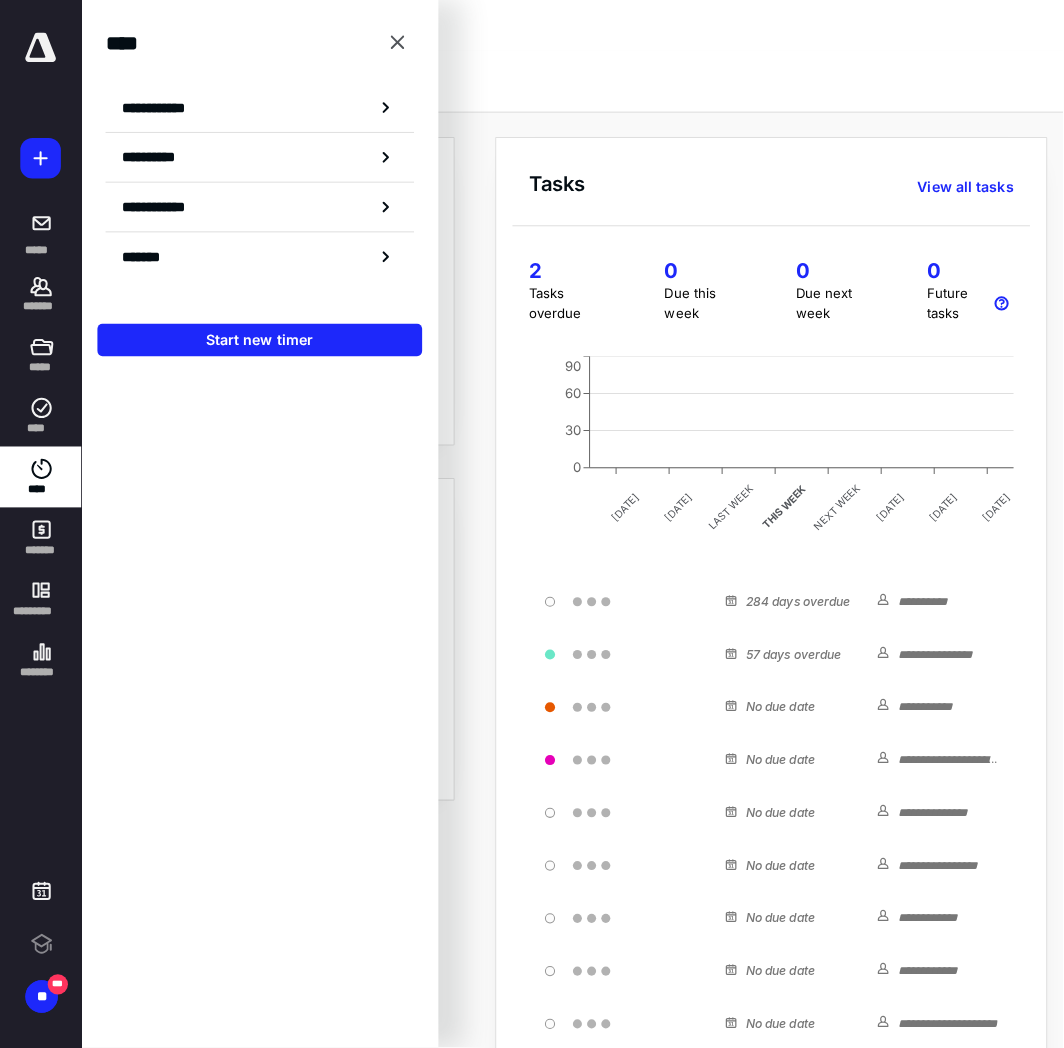 scroll, scrollTop: 0, scrollLeft: 0, axis: both 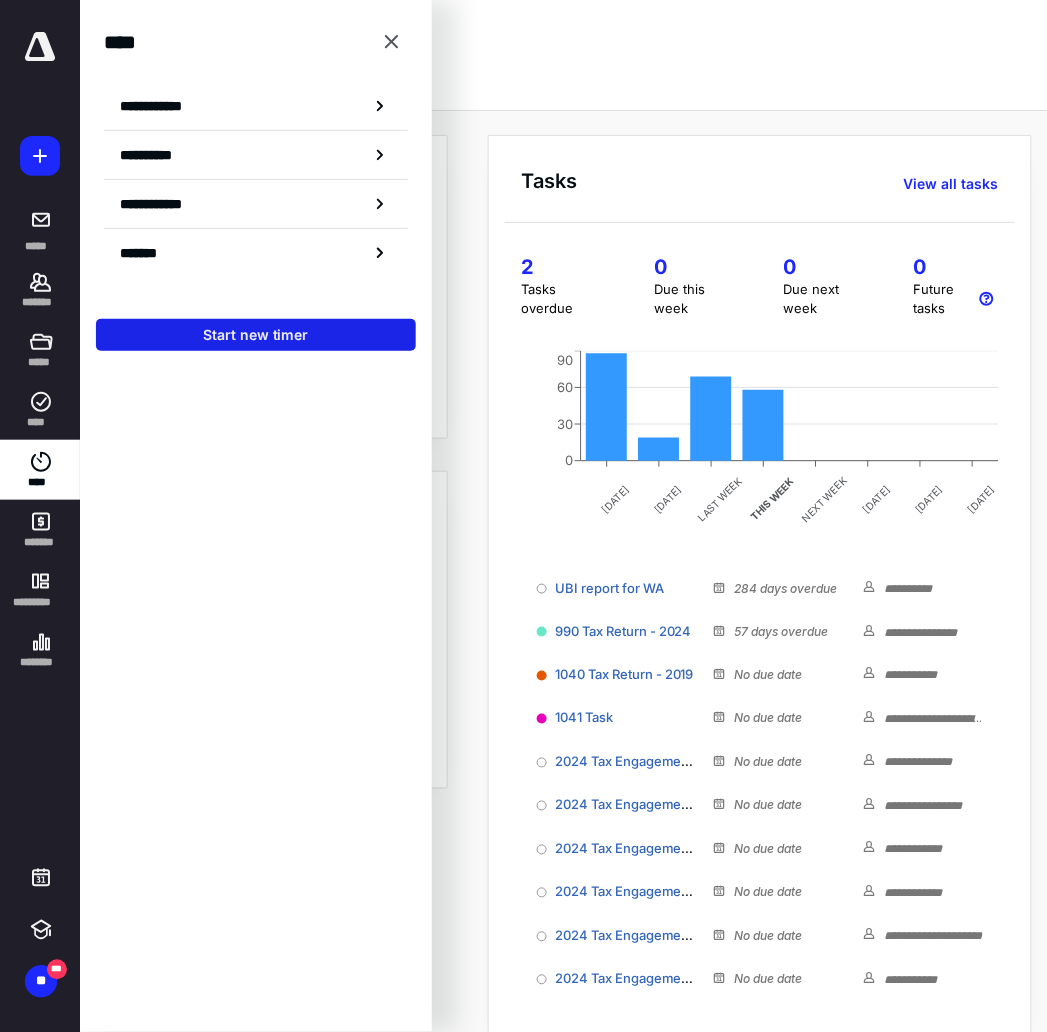 click on "Start new timer" at bounding box center [256, 335] 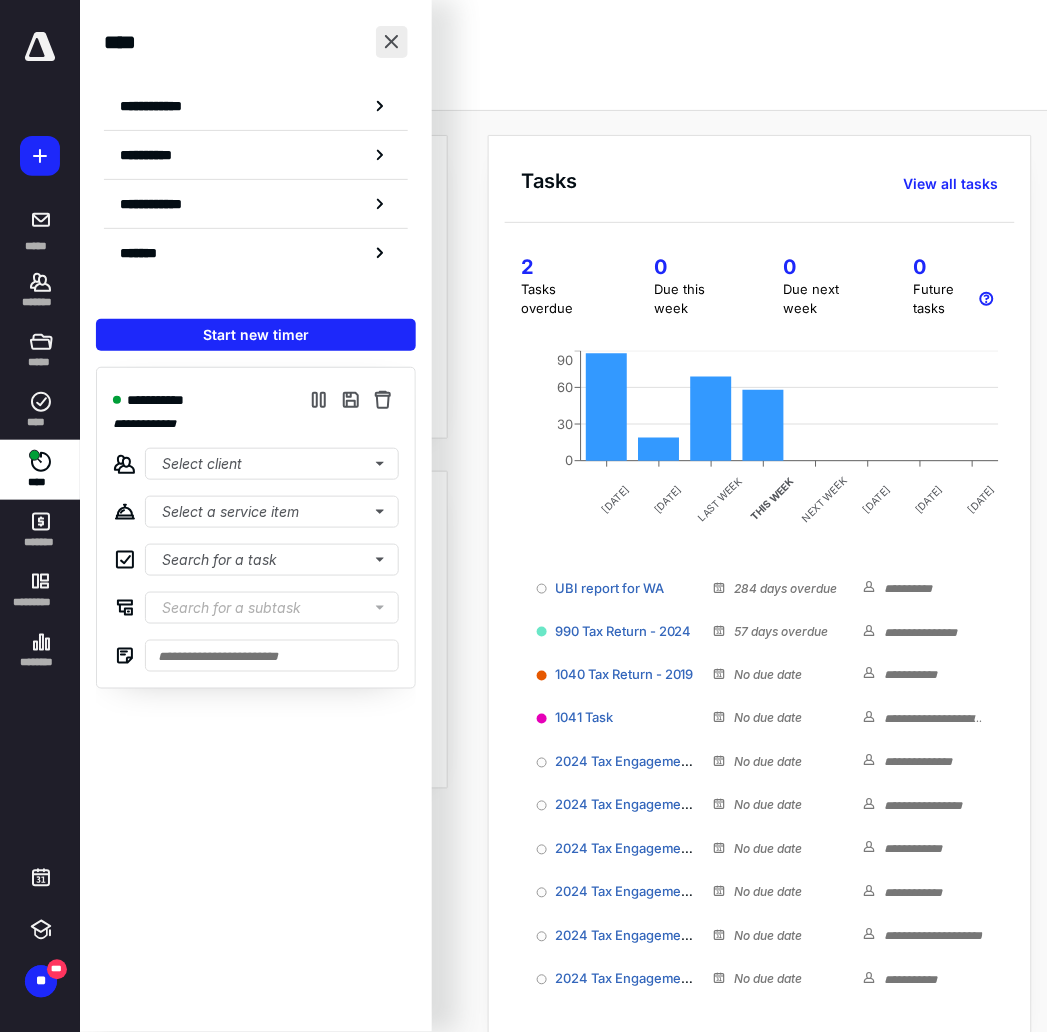click at bounding box center (392, 42) 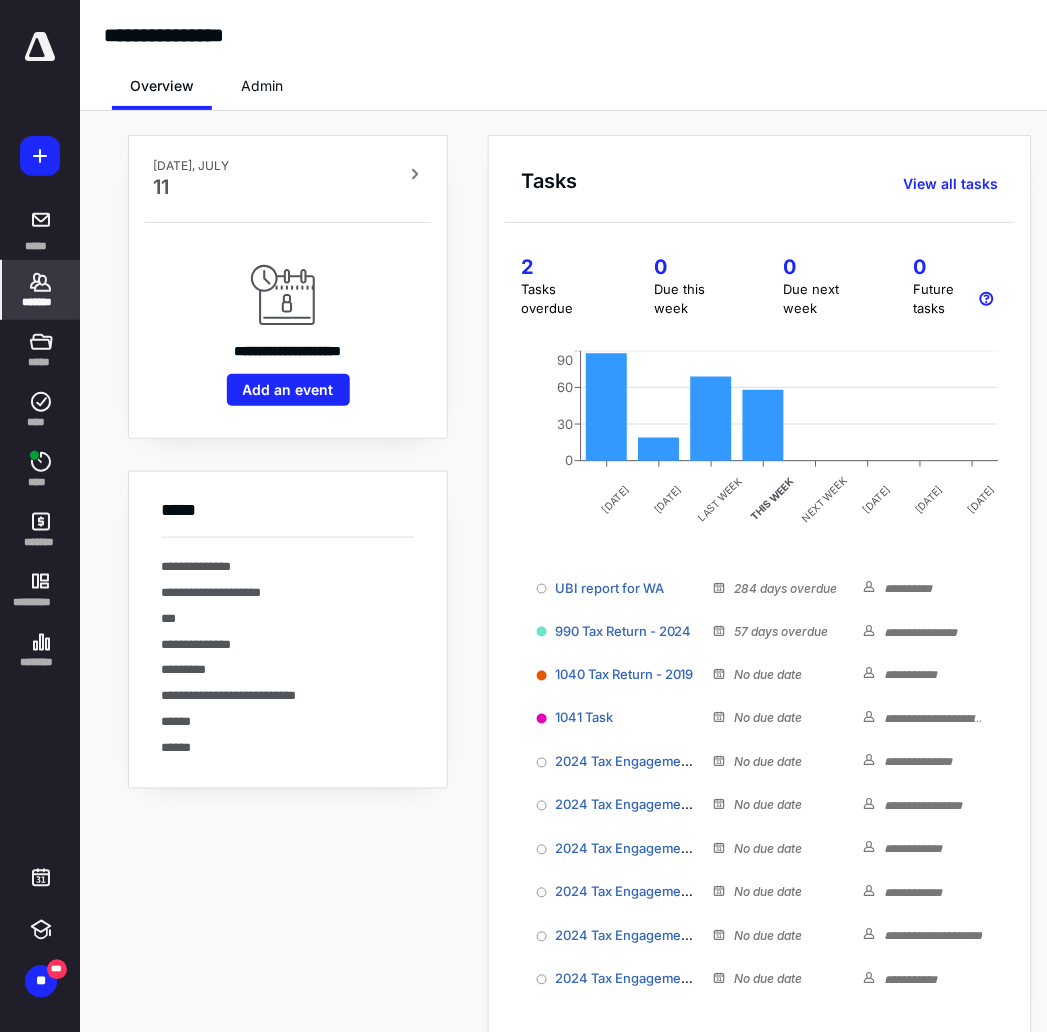 click on "*******" at bounding box center [41, 302] 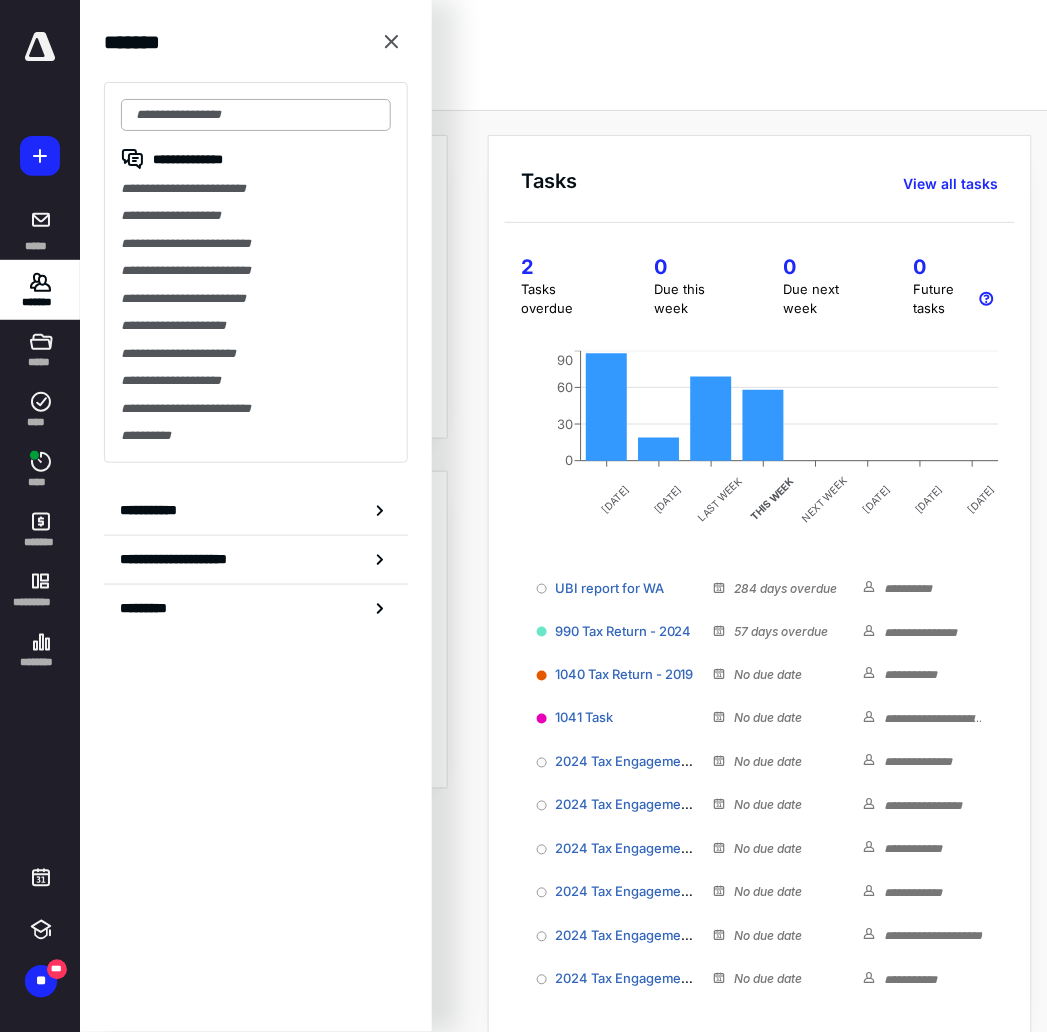 click at bounding box center (256, 115) 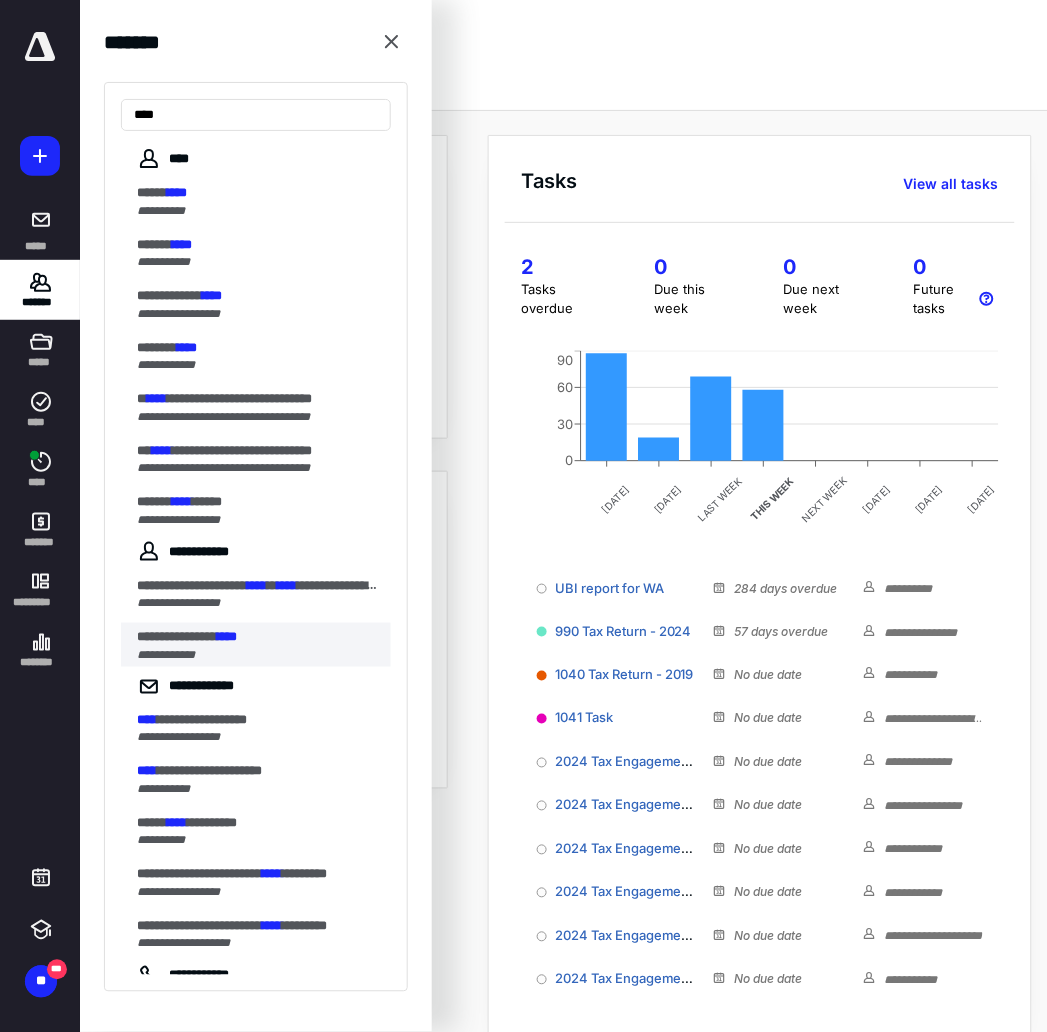 type on "****" 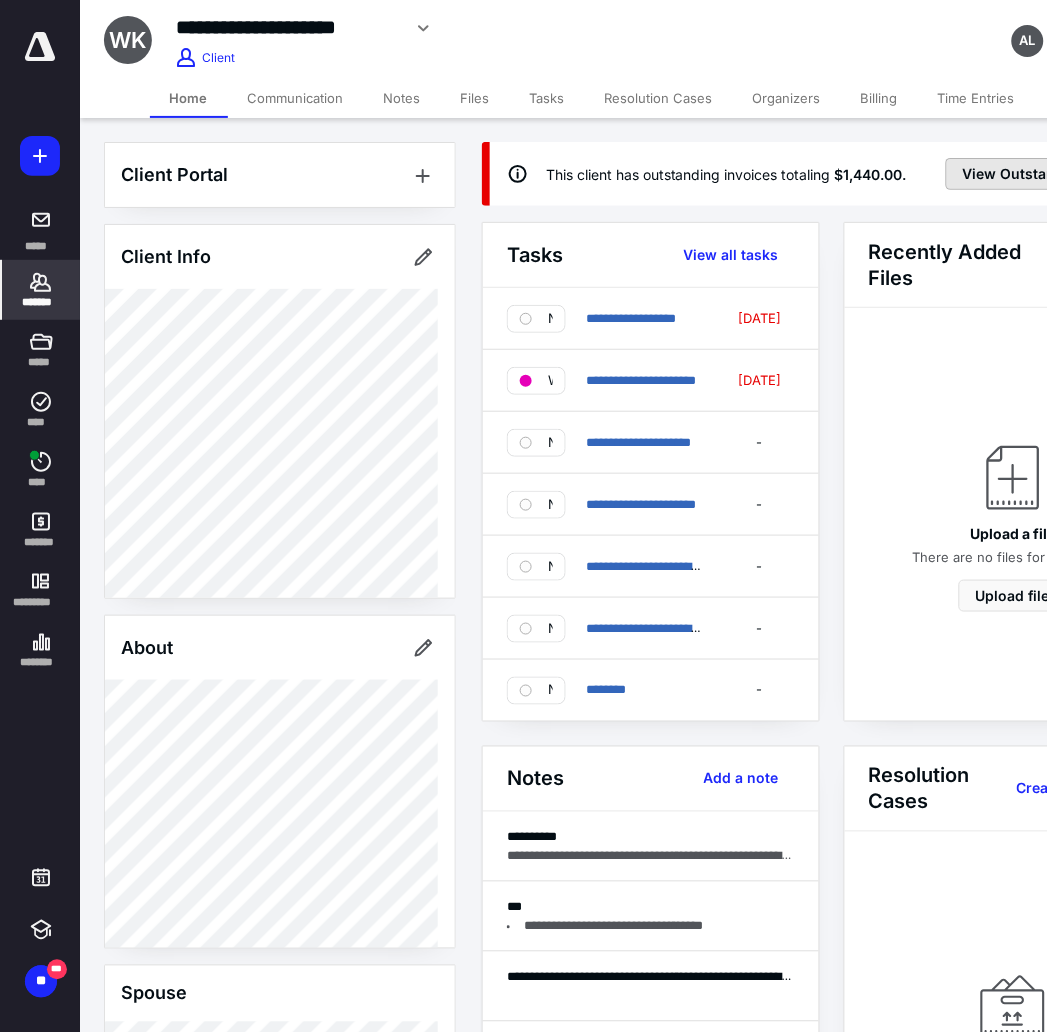 click on "View Outstanding Invoices" at bounding box center [1056, 174] 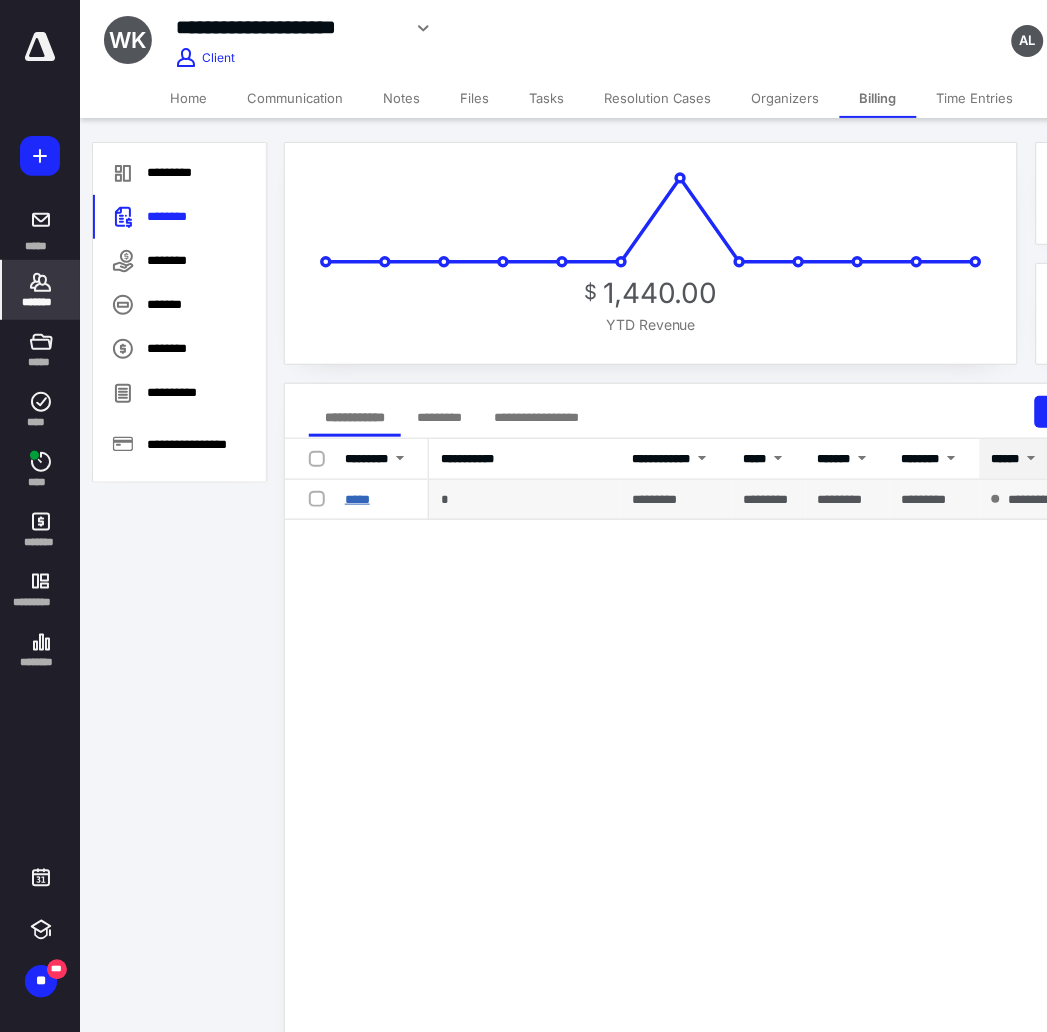 click on "*****" at bounding box center [357, 499] 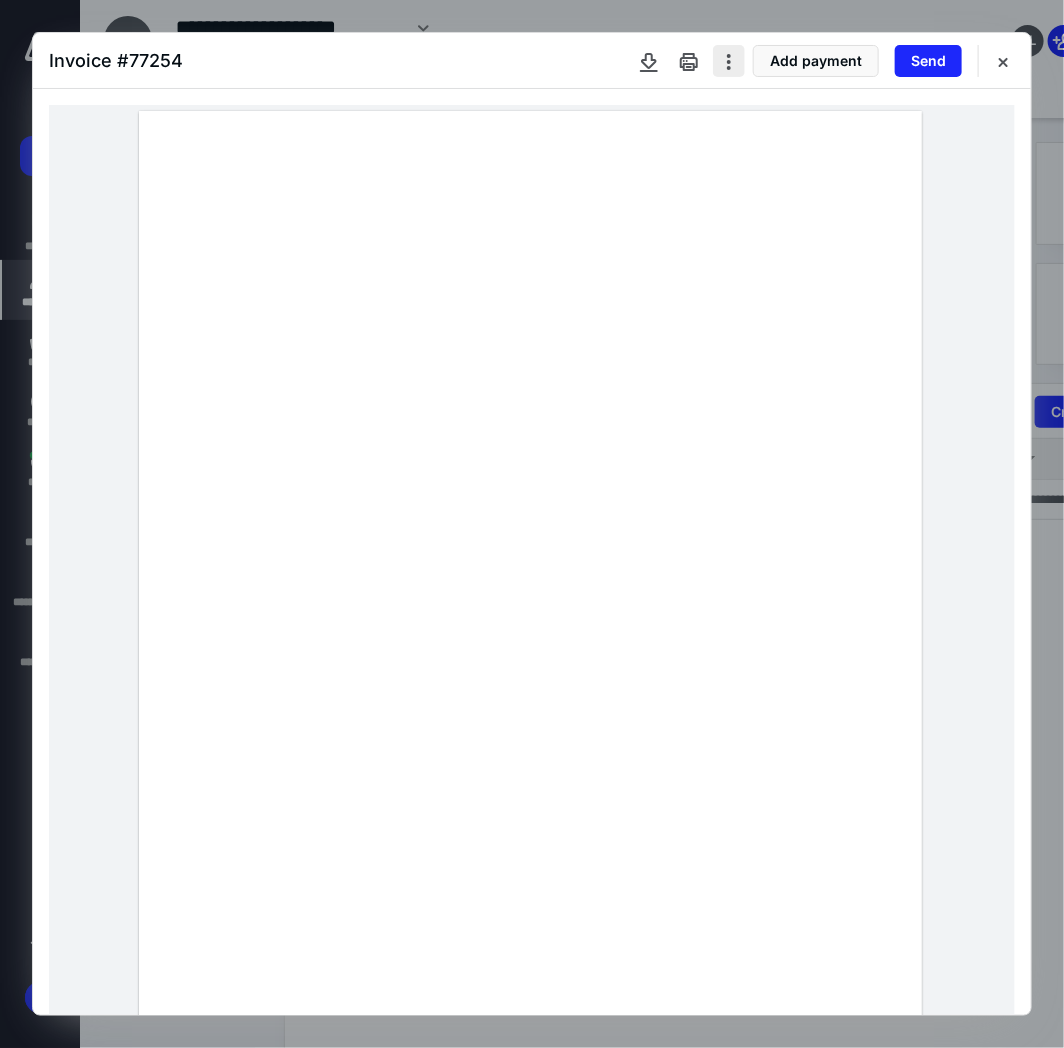 click at bounding box center (729, 61) 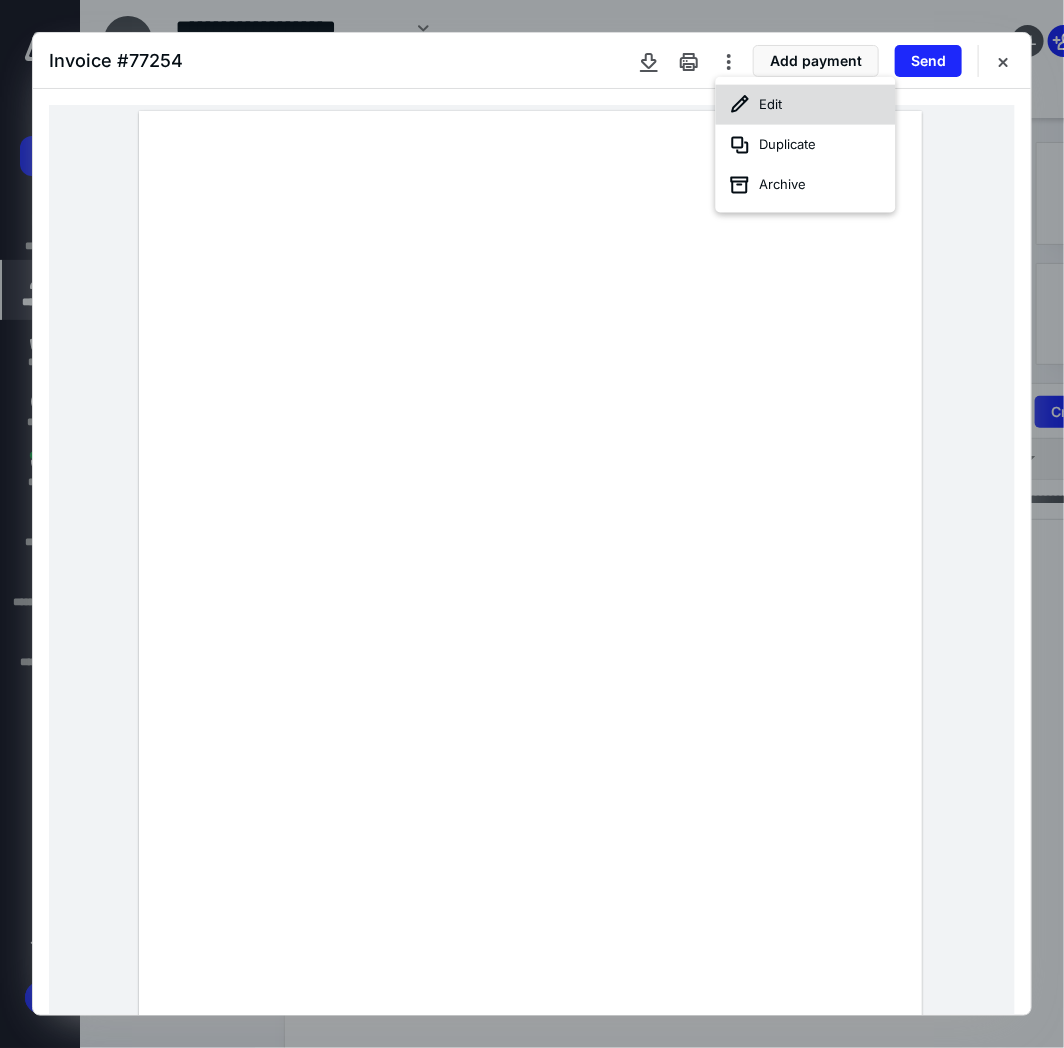 click on "Edit" at bounding box center [806, 105] 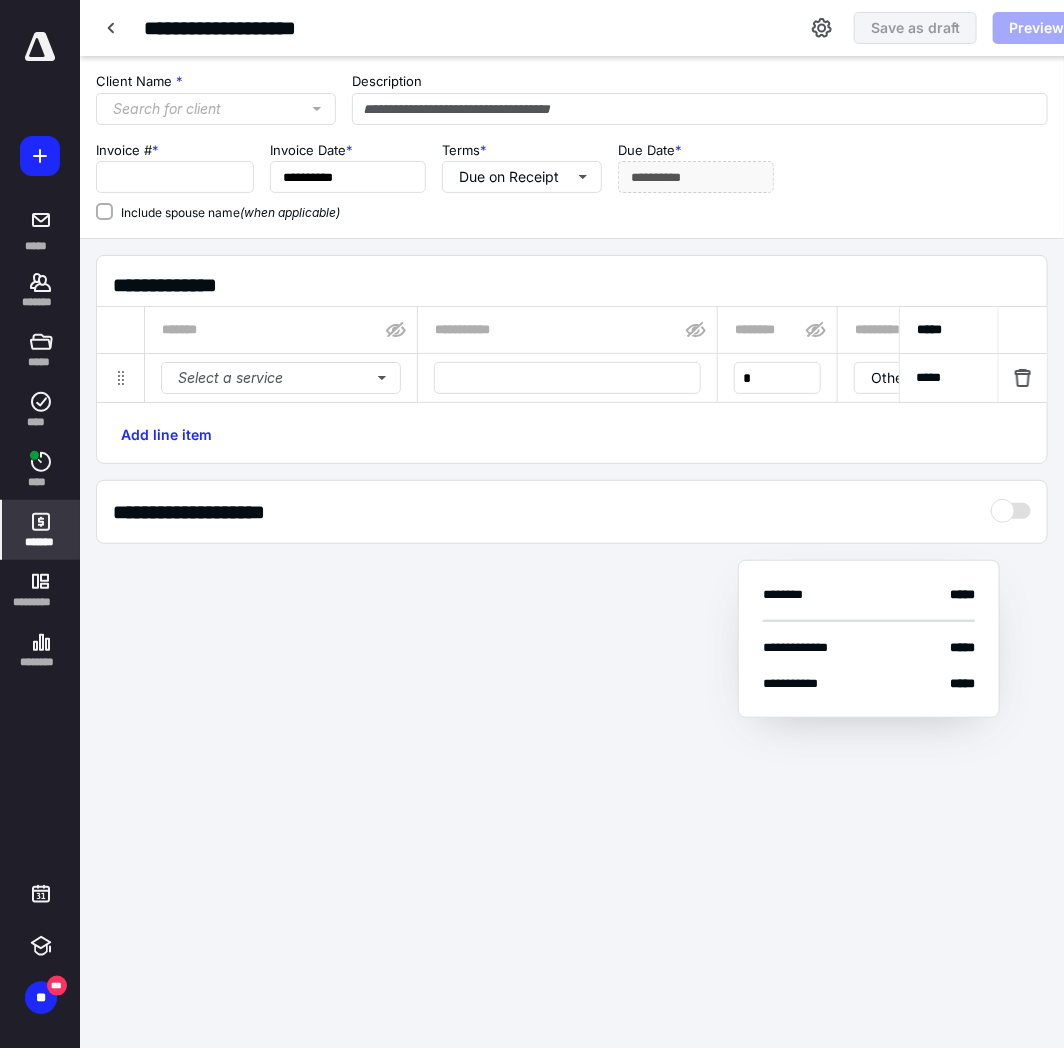 type on "*****" 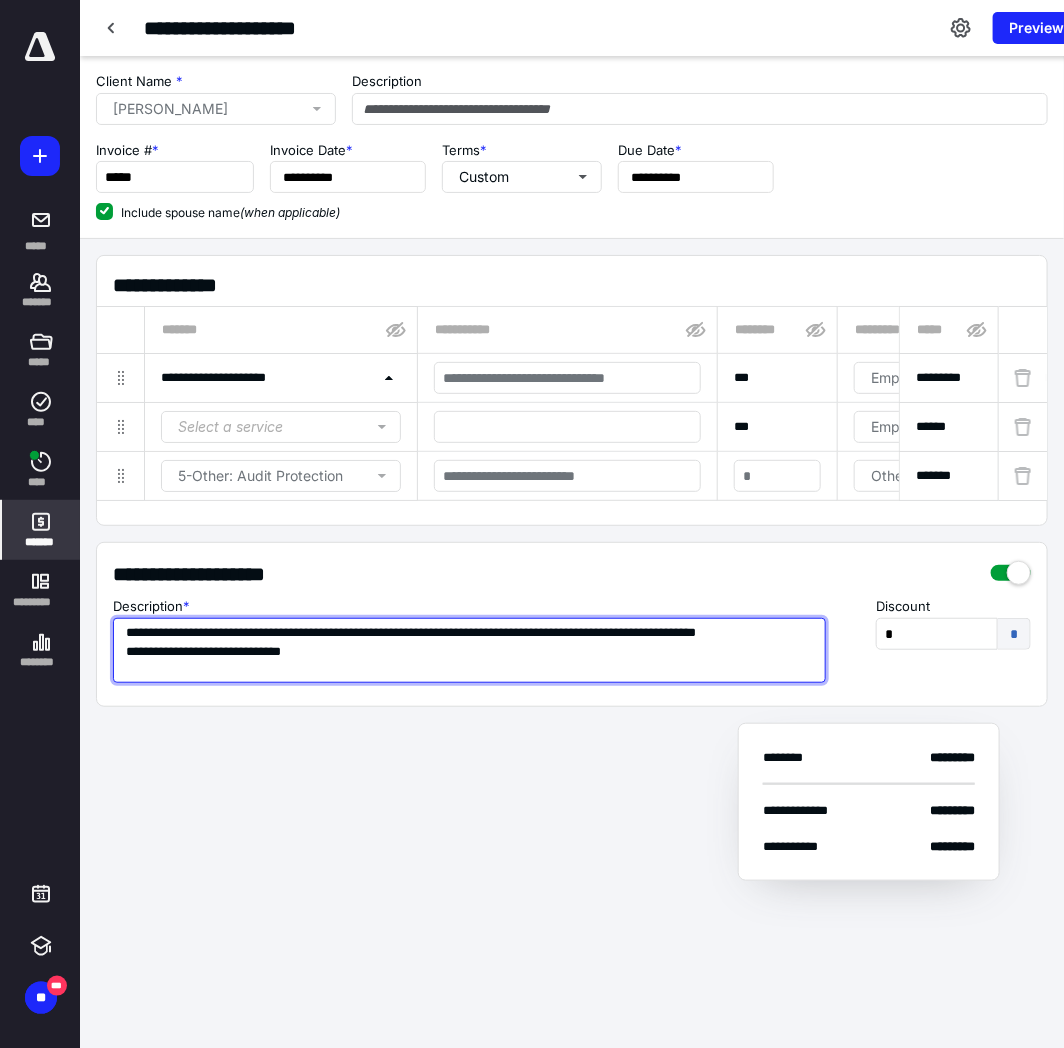 click on "**********" at bounding box center [469, 651] 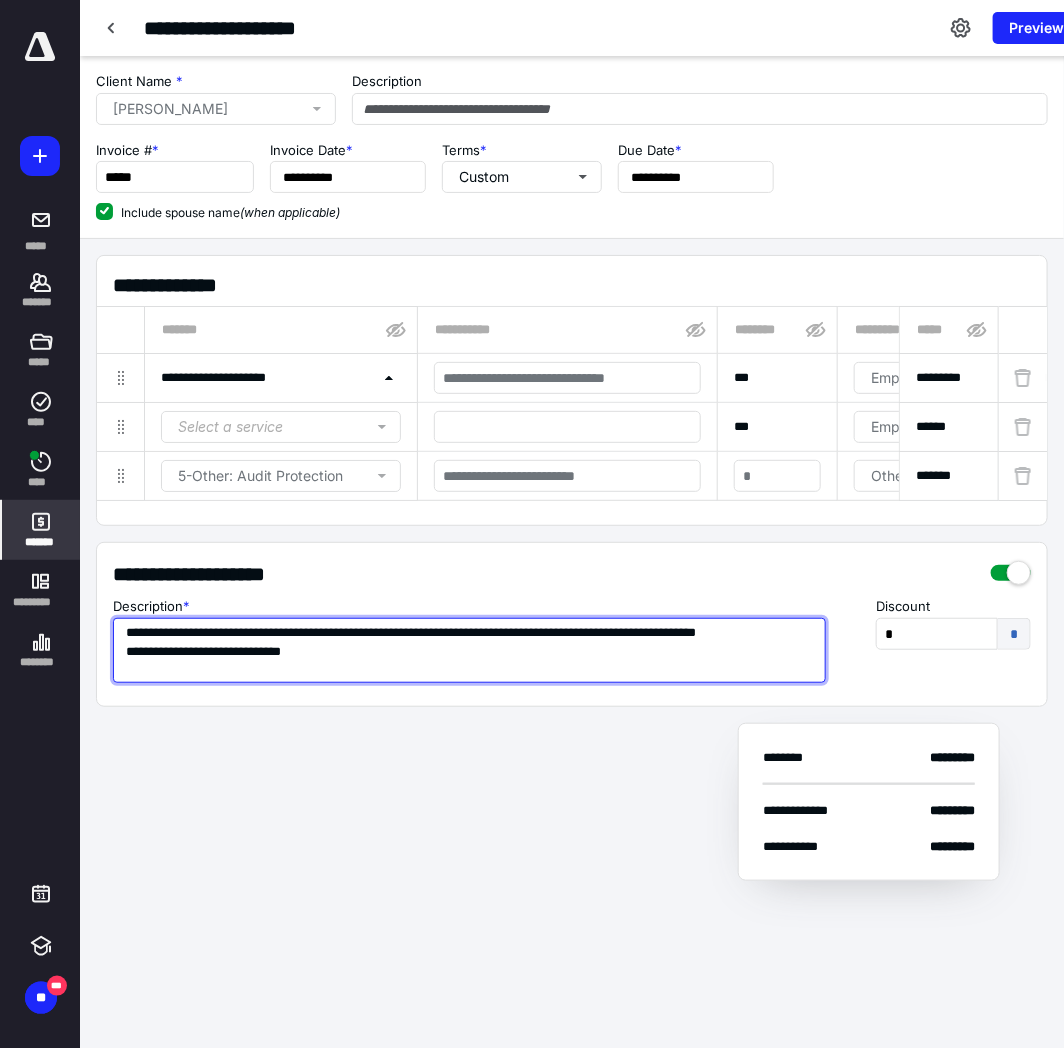 scroll, scrollTop: 3, scrollLeft: 0, axis: vertical 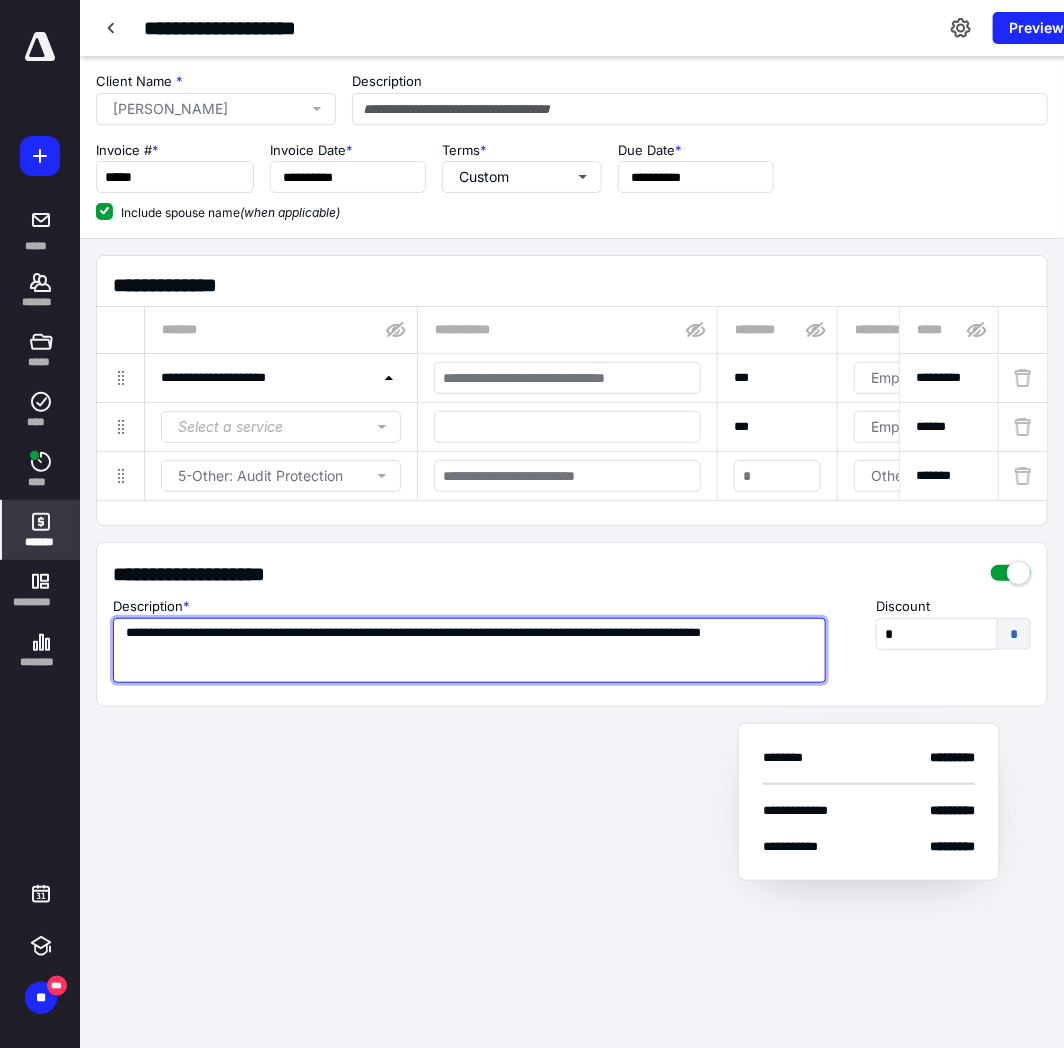 type on "**********" 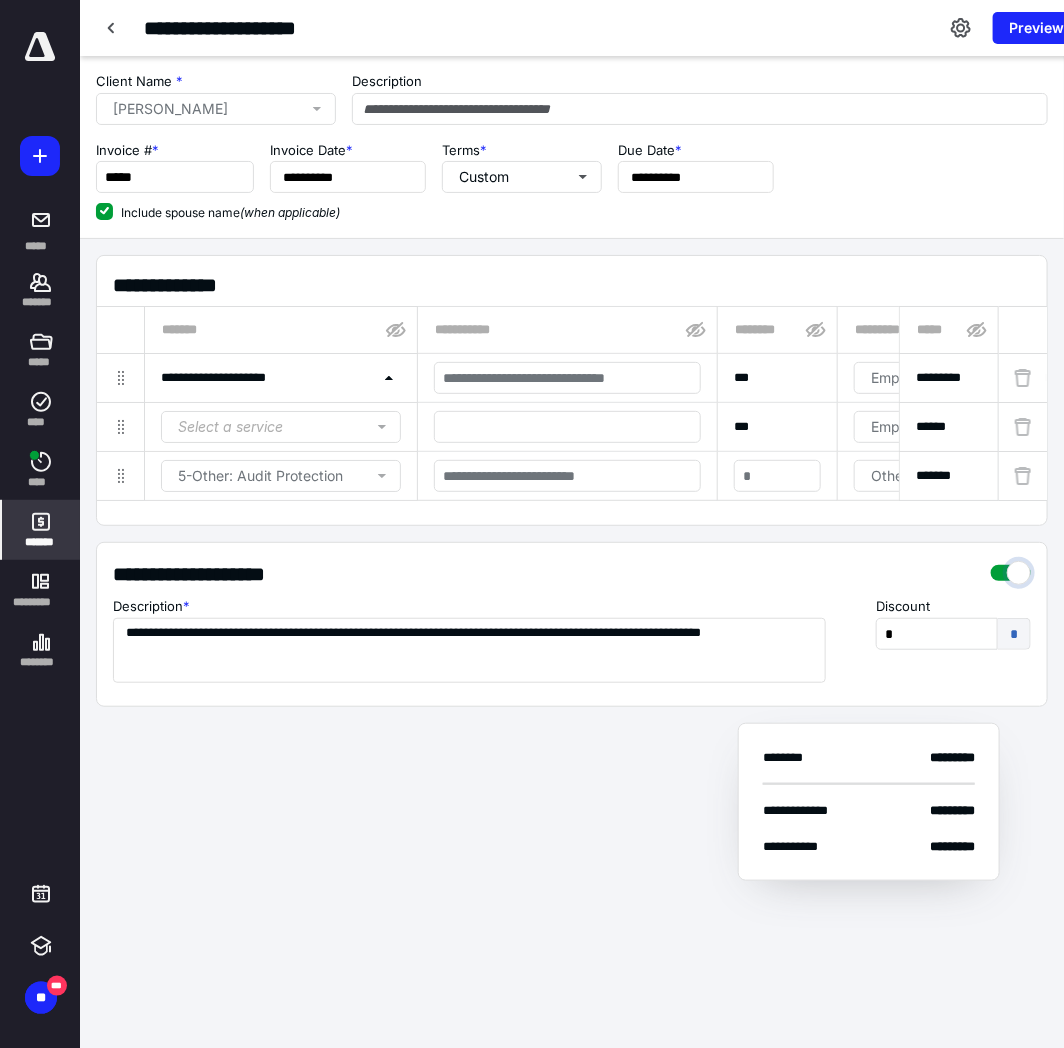 click at bounding box center [1011, 568] 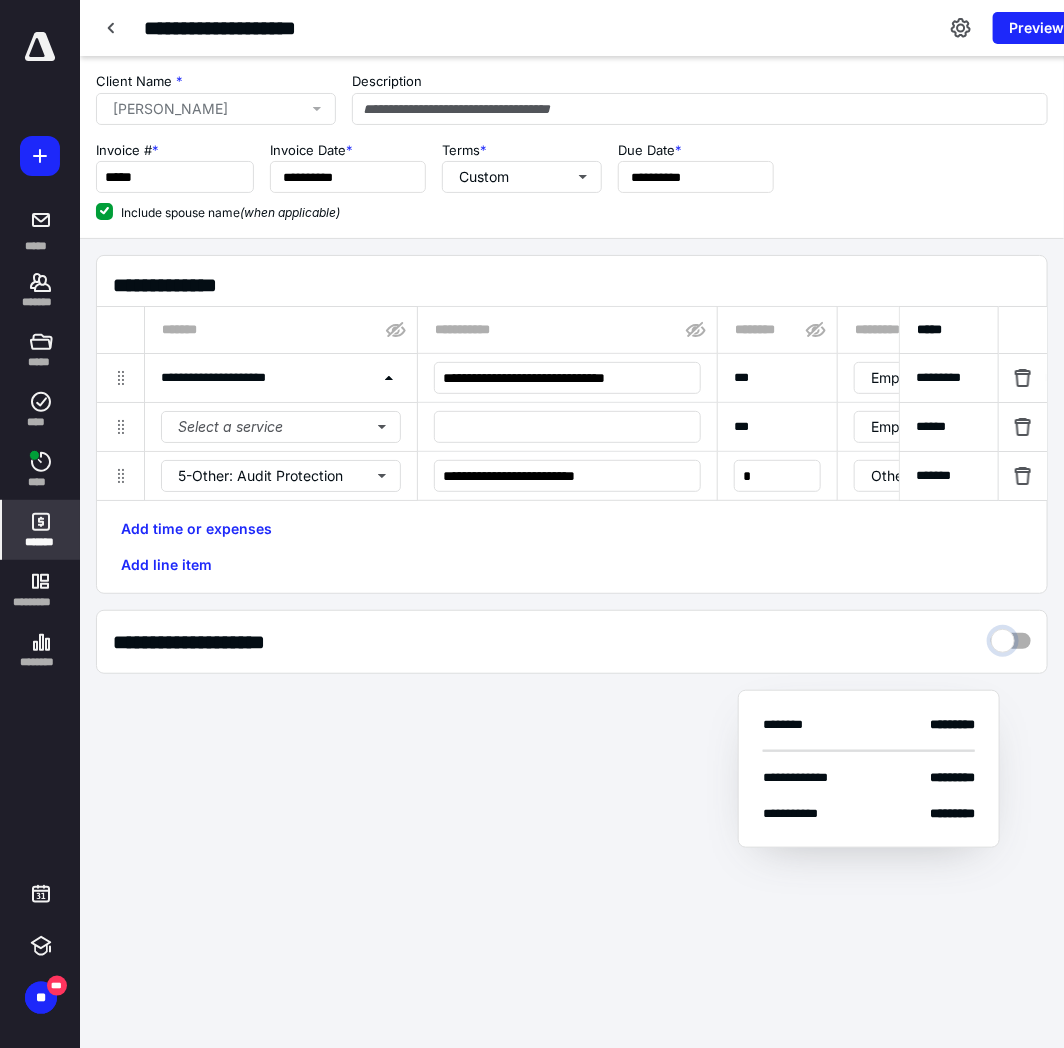 click at bounding box center (1011, 636) 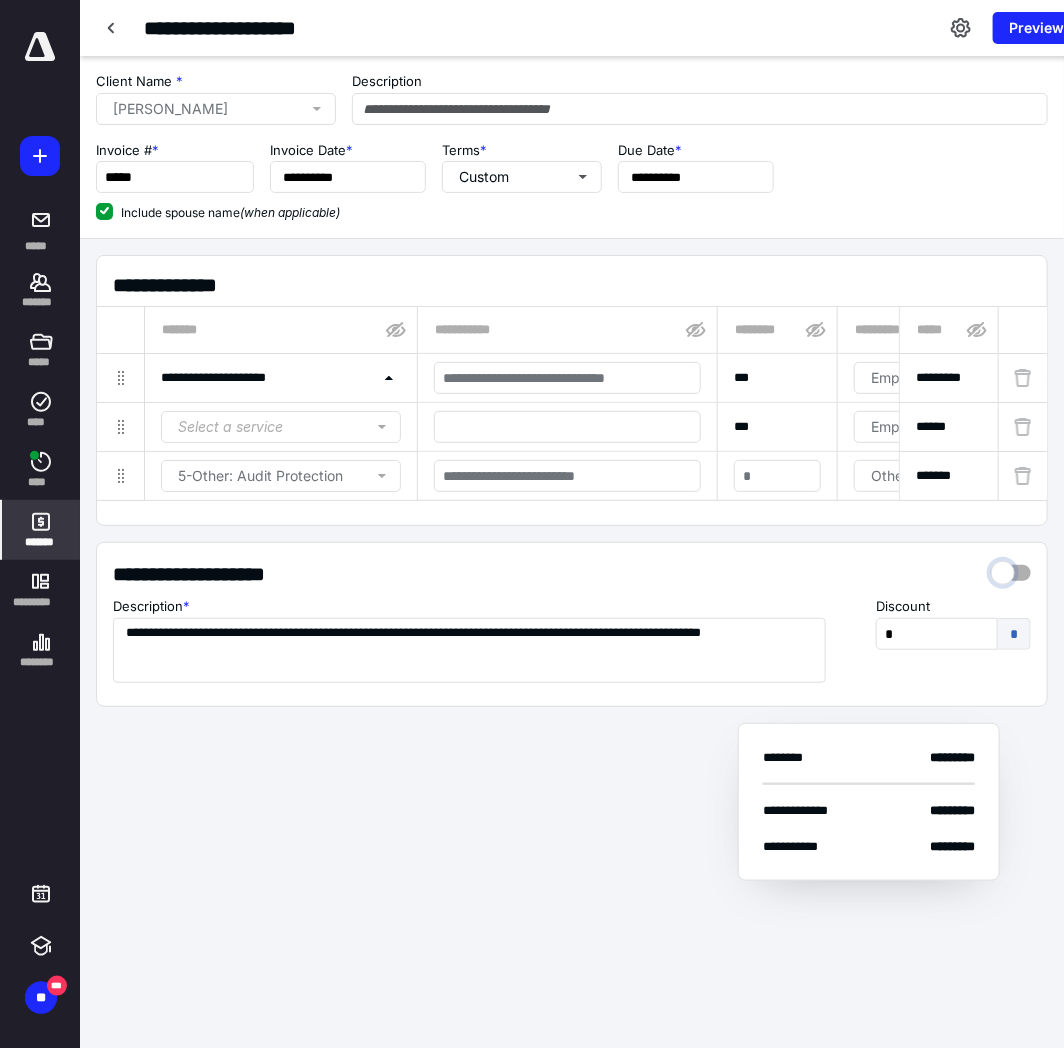 click at bounding box center [1011, 568] 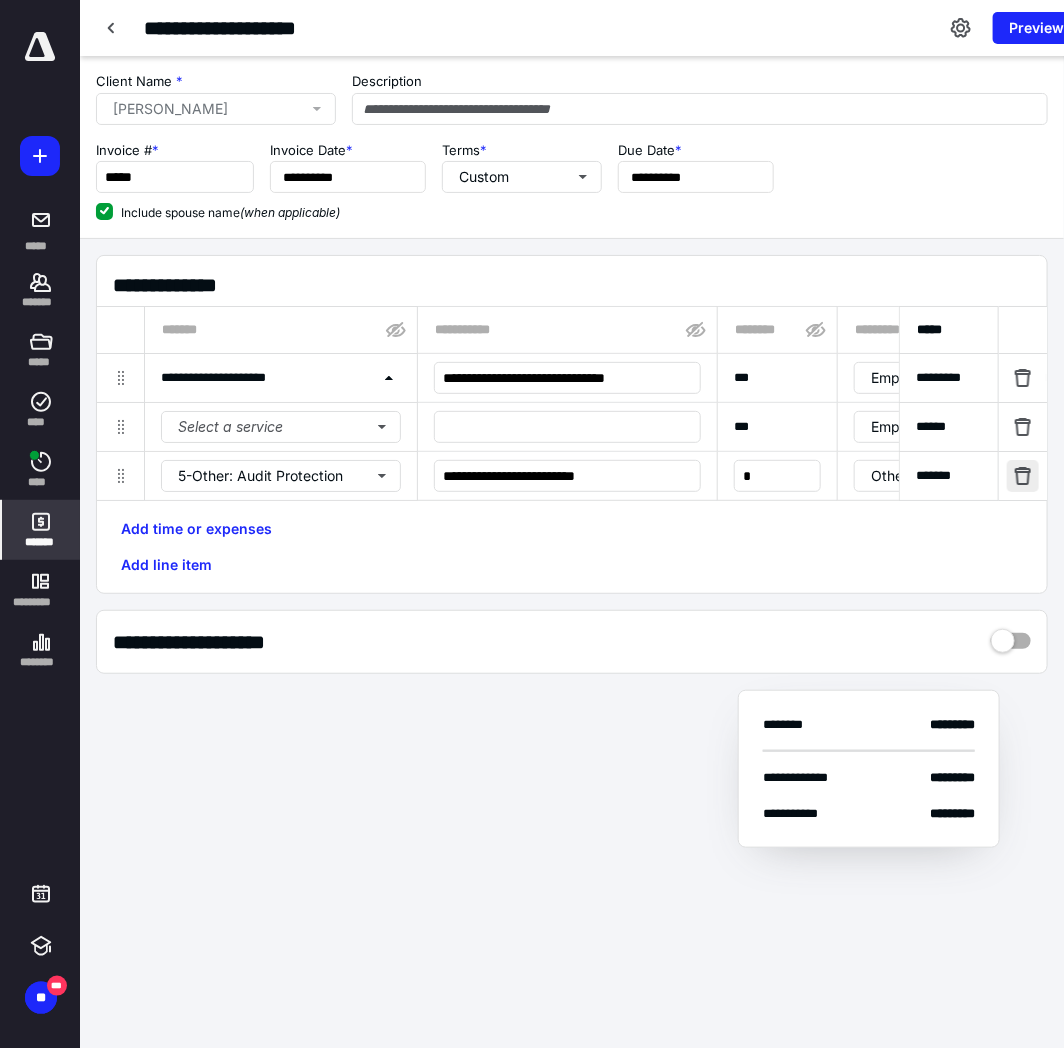 click at bounding box center (1023, 476) 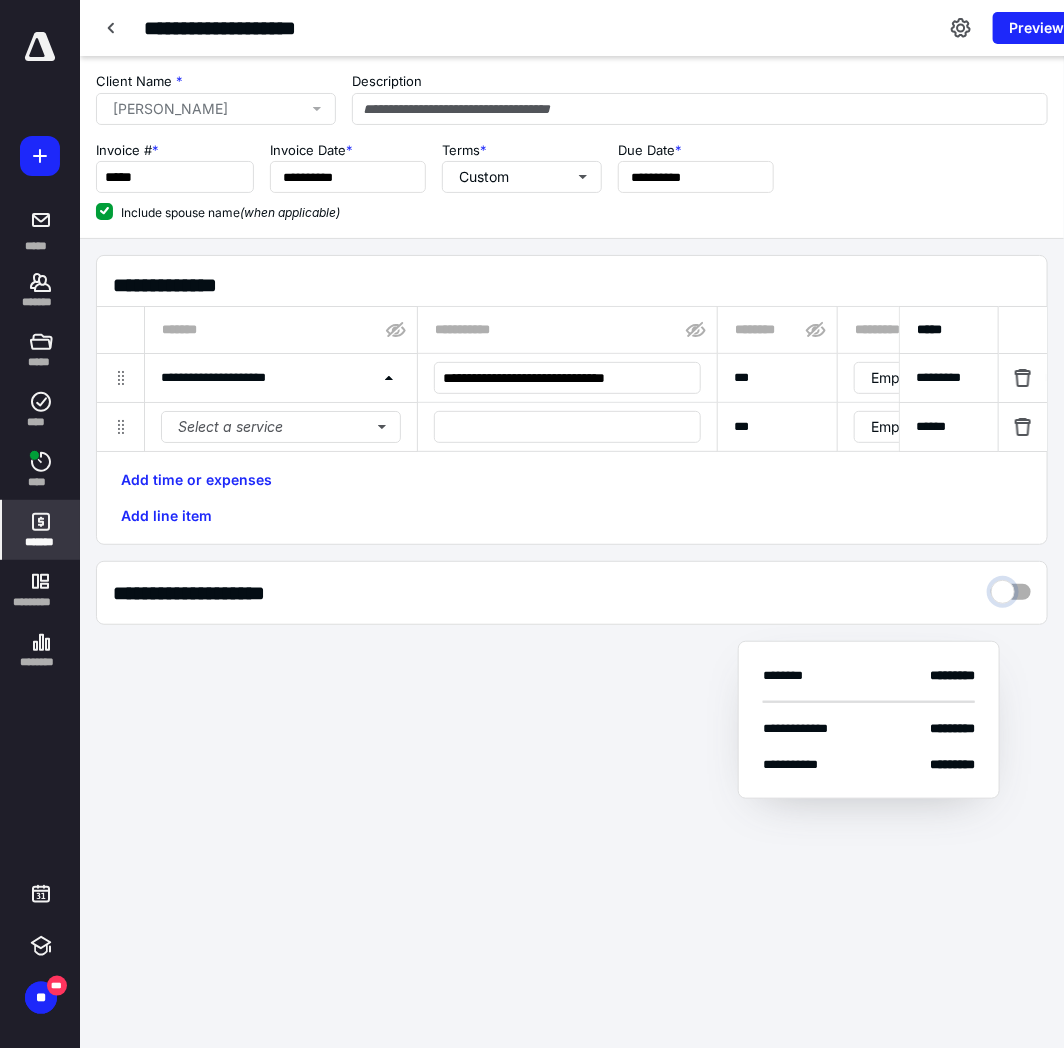 click at bounding box center [1011, 587] 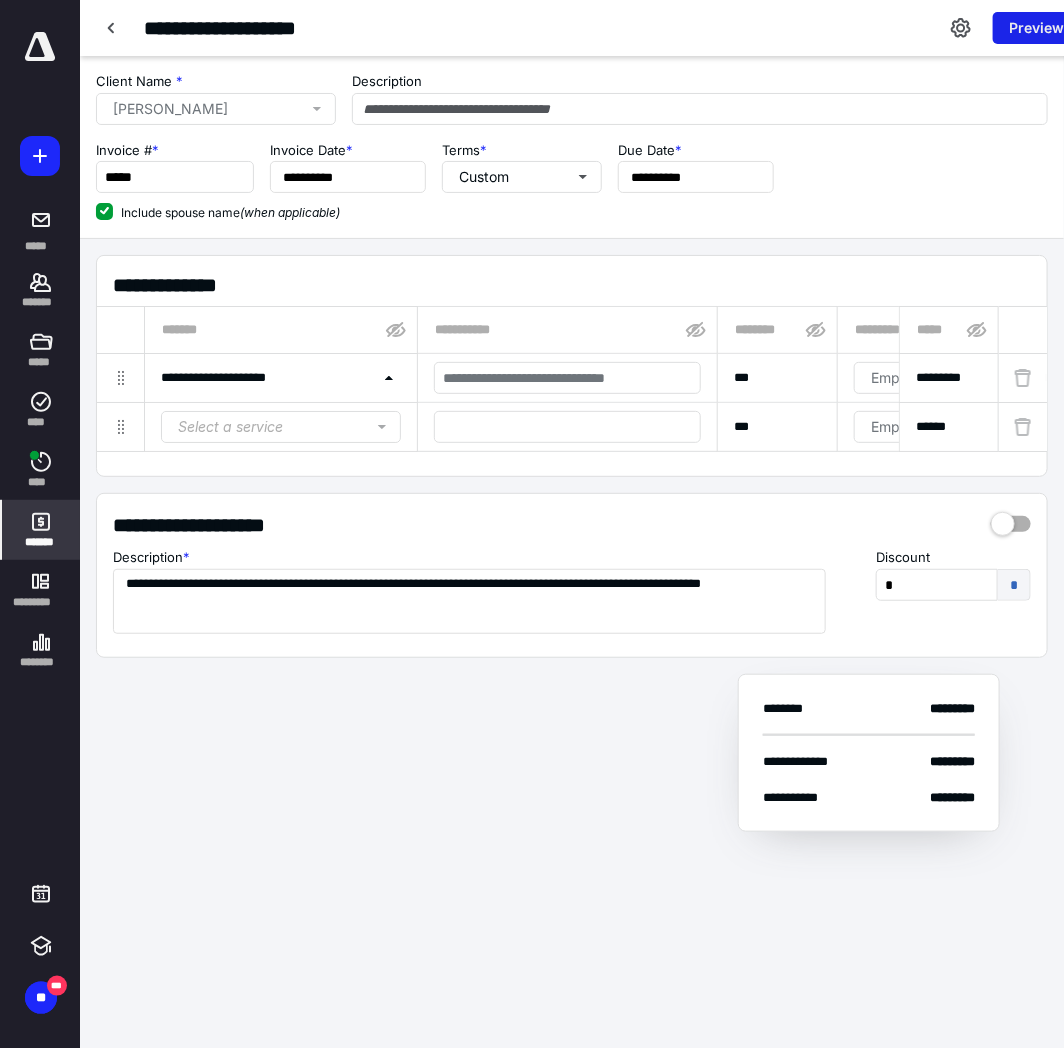 click on "Preview" at bounding box center [1036, 28] 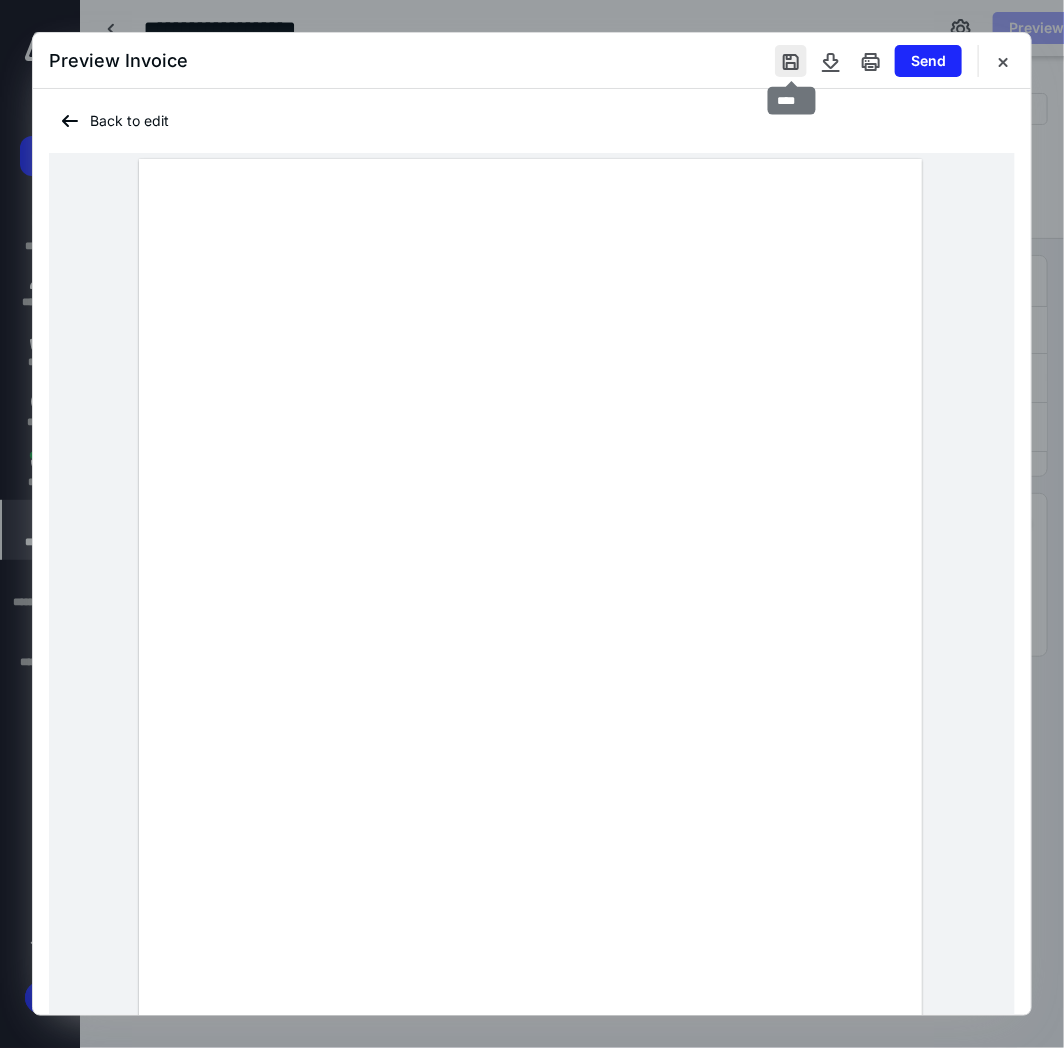 click at bounding box center [791, 61] 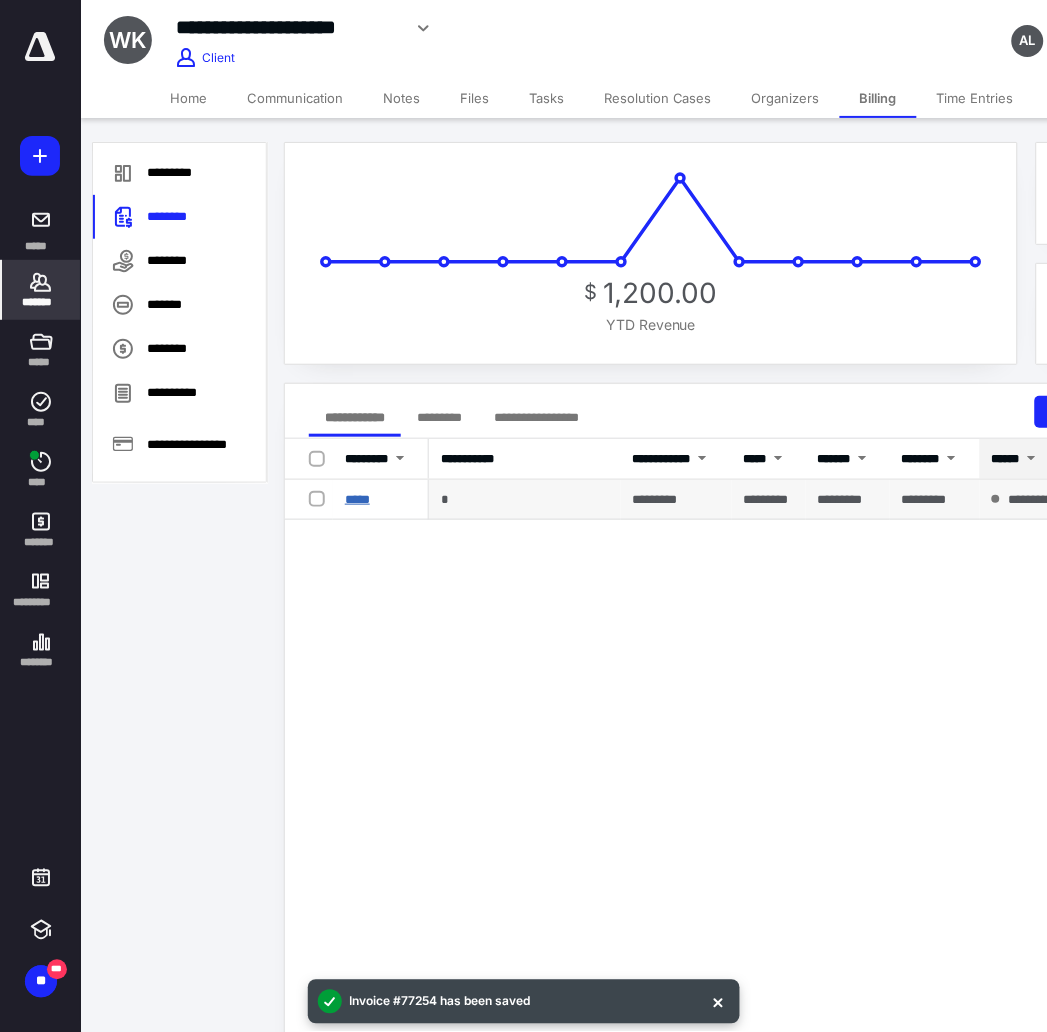 click on "*****" at bounding box center (357, 499) 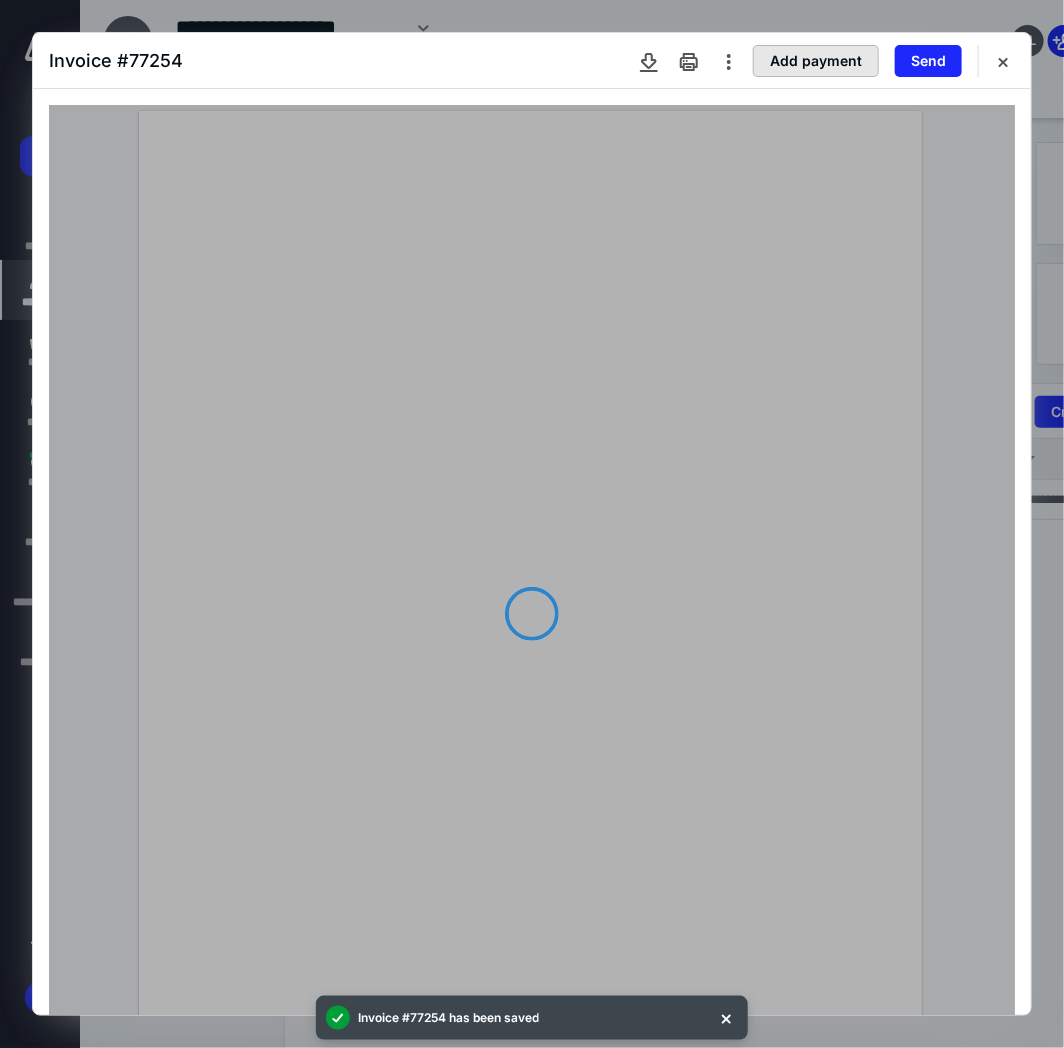 click on "Add payment" at bounding box center (816, 61) 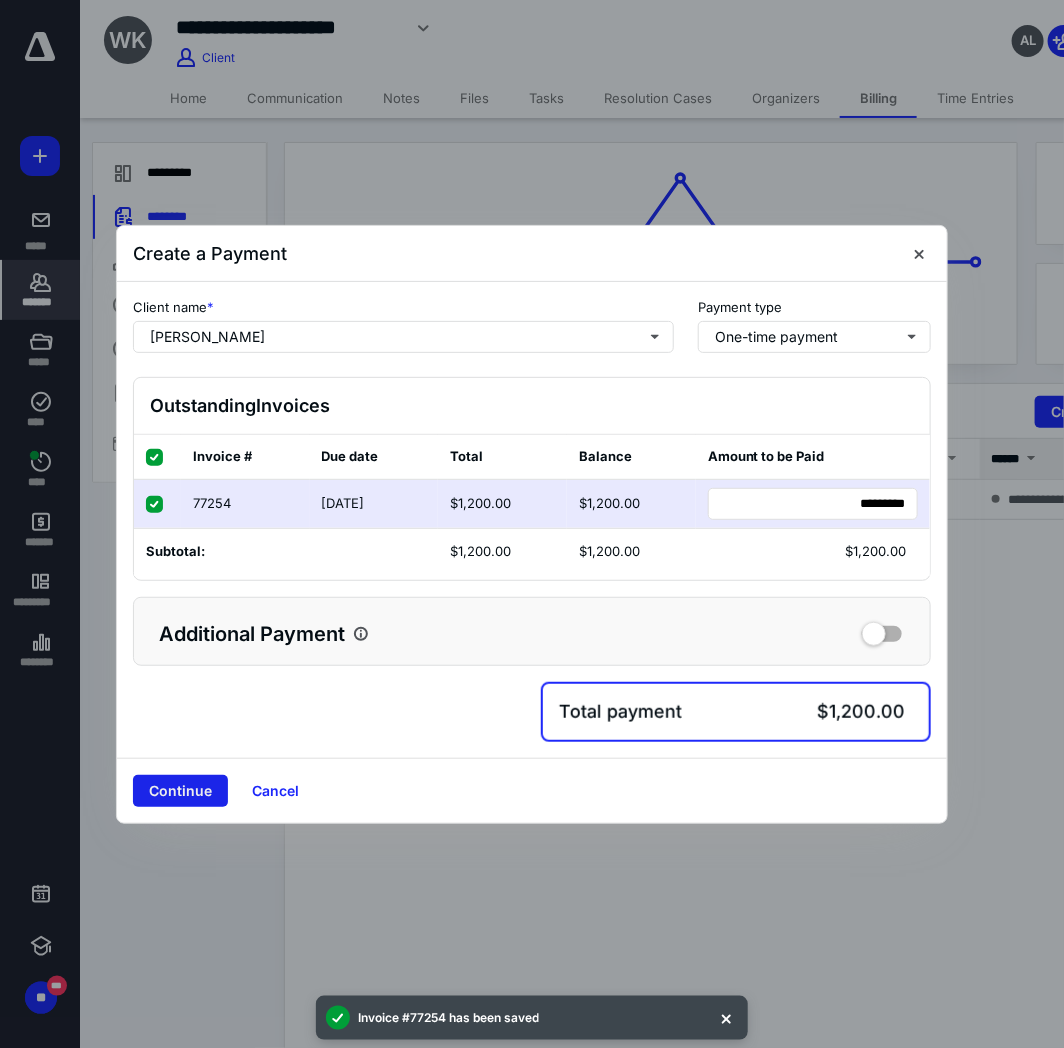 click on "Continue" at bounding box center (180, 791) 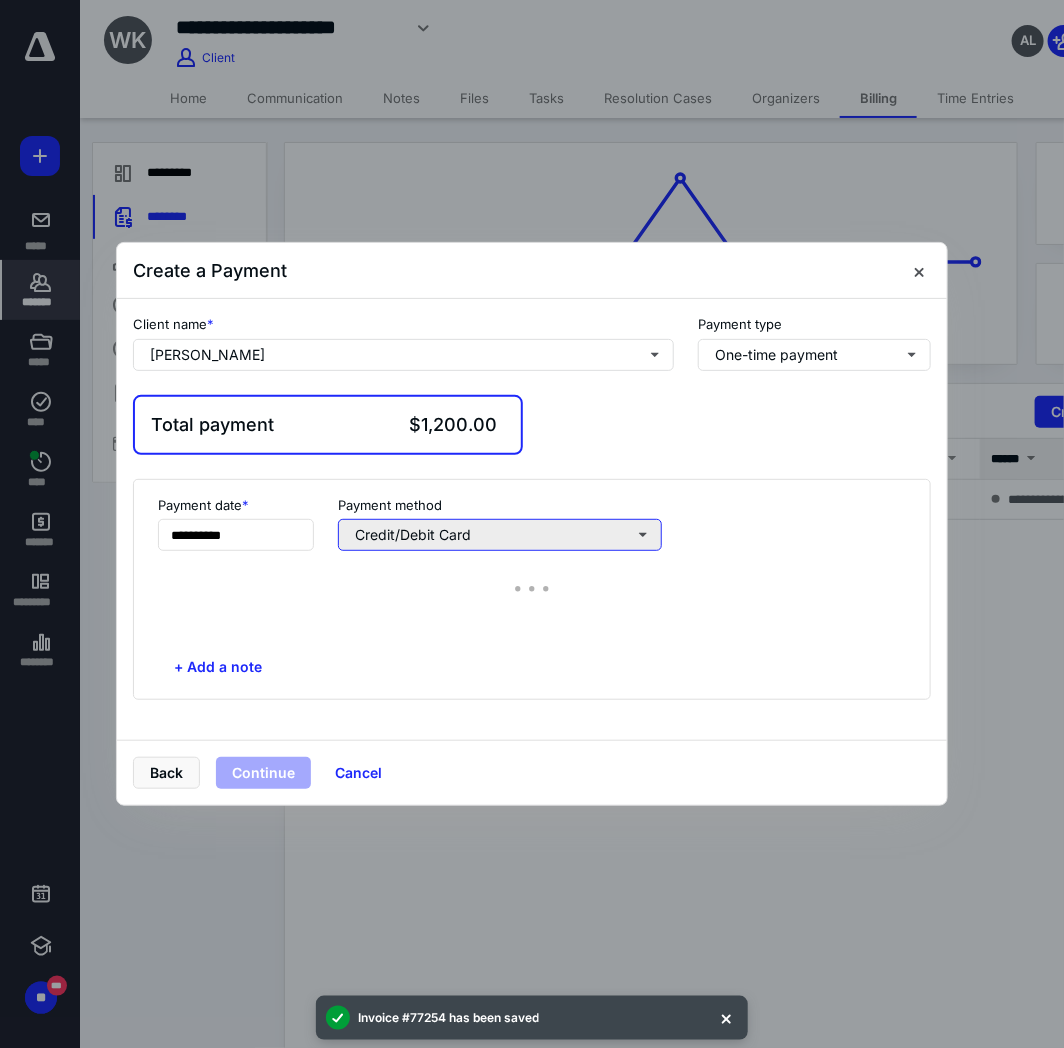 click on "Credit/Debit Card" at bounding box center (500, 535) 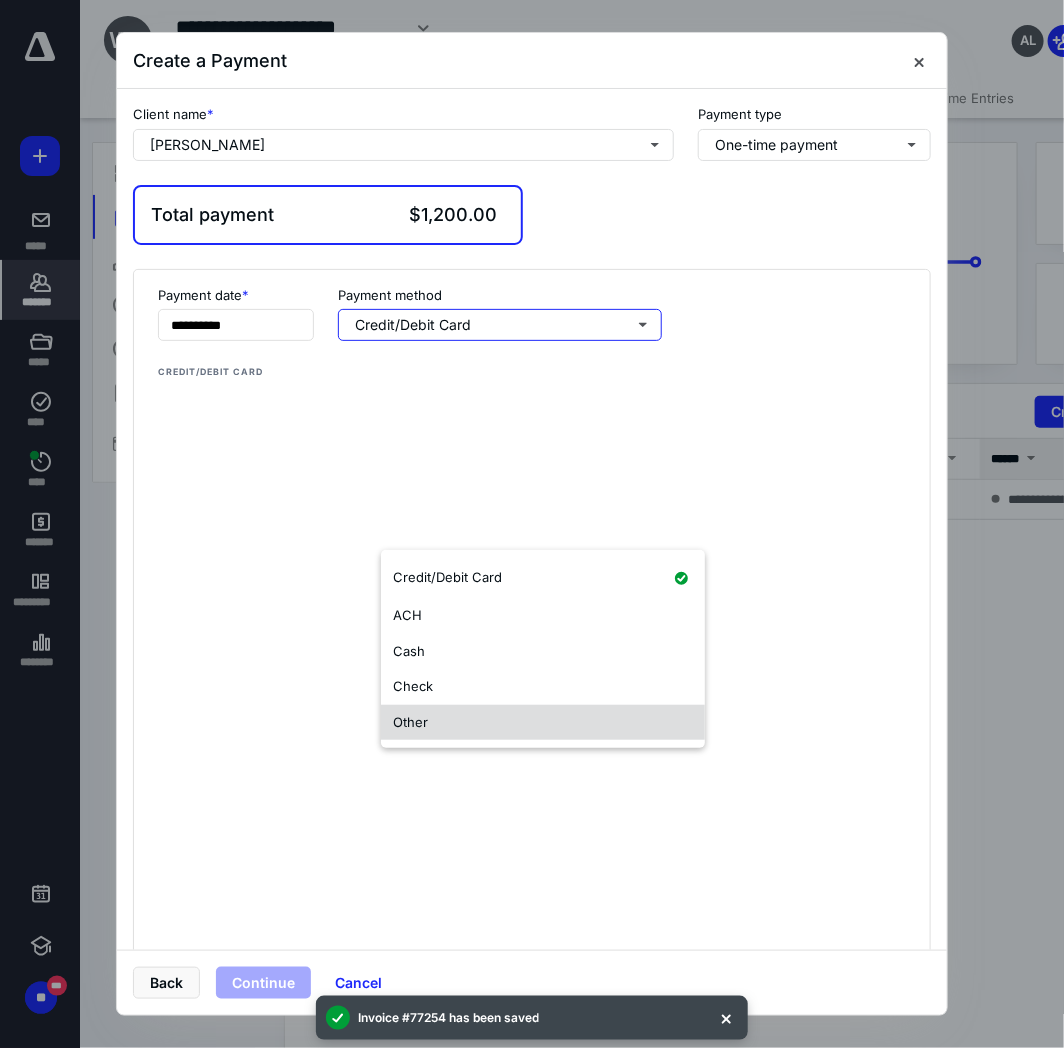 click on "Other" at bounding box center [410, 722] 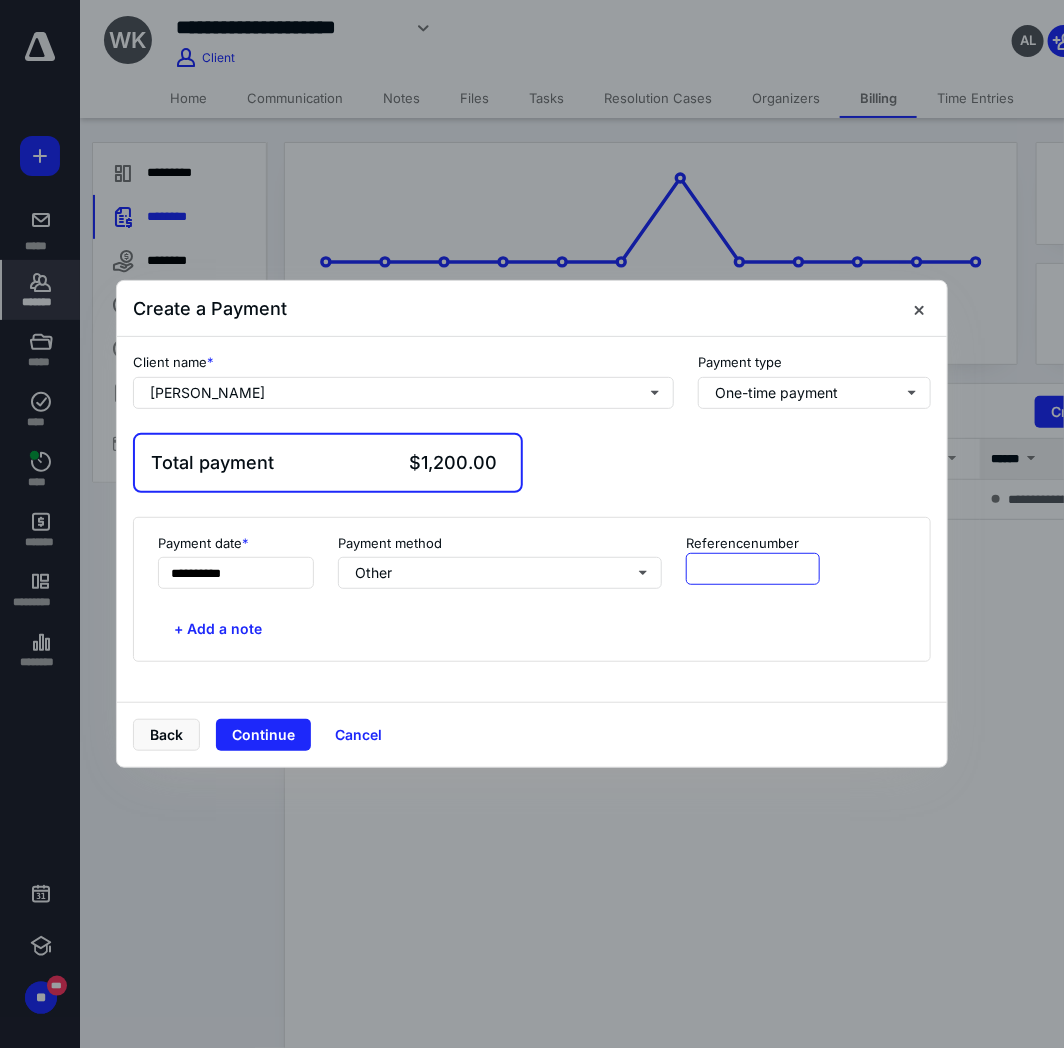 click at bounding box center (753, 569) 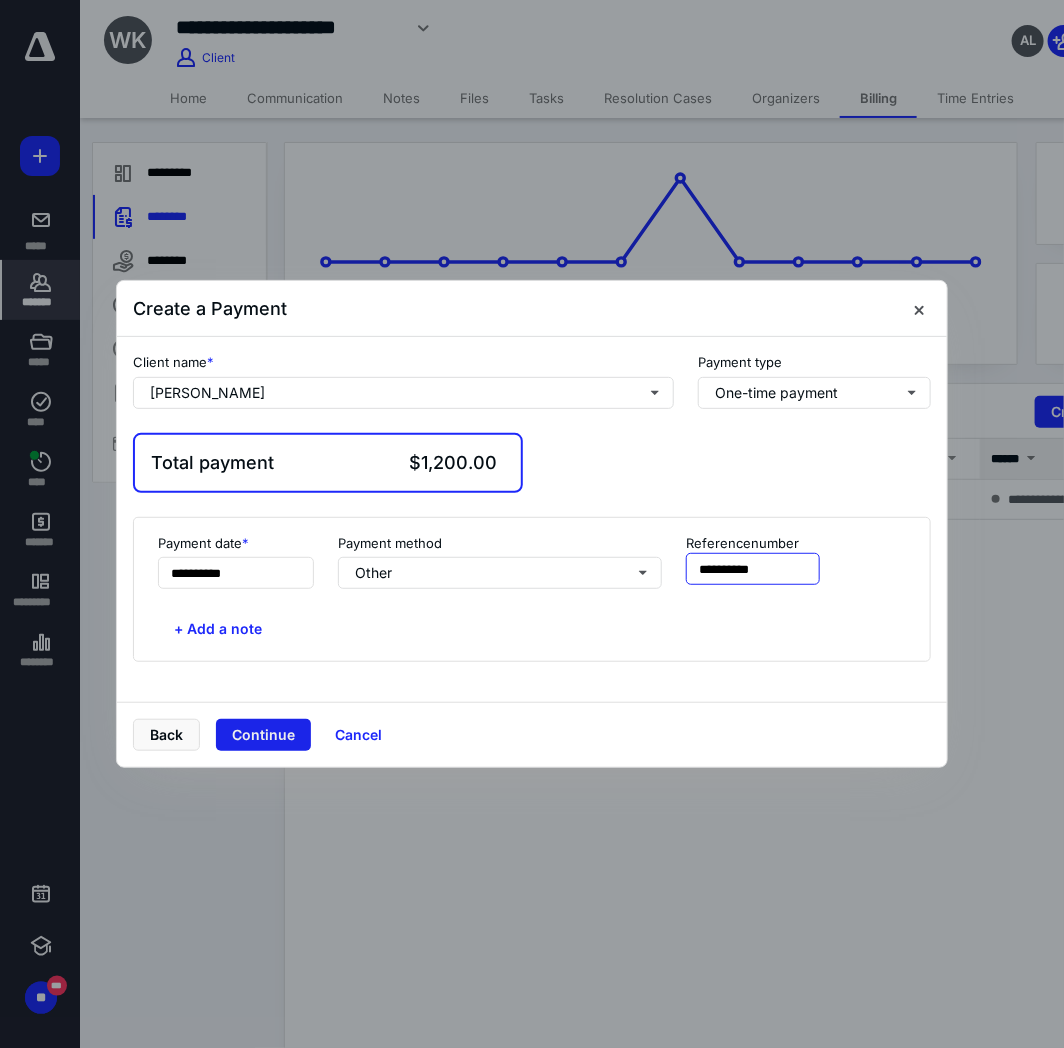 type on "**********" 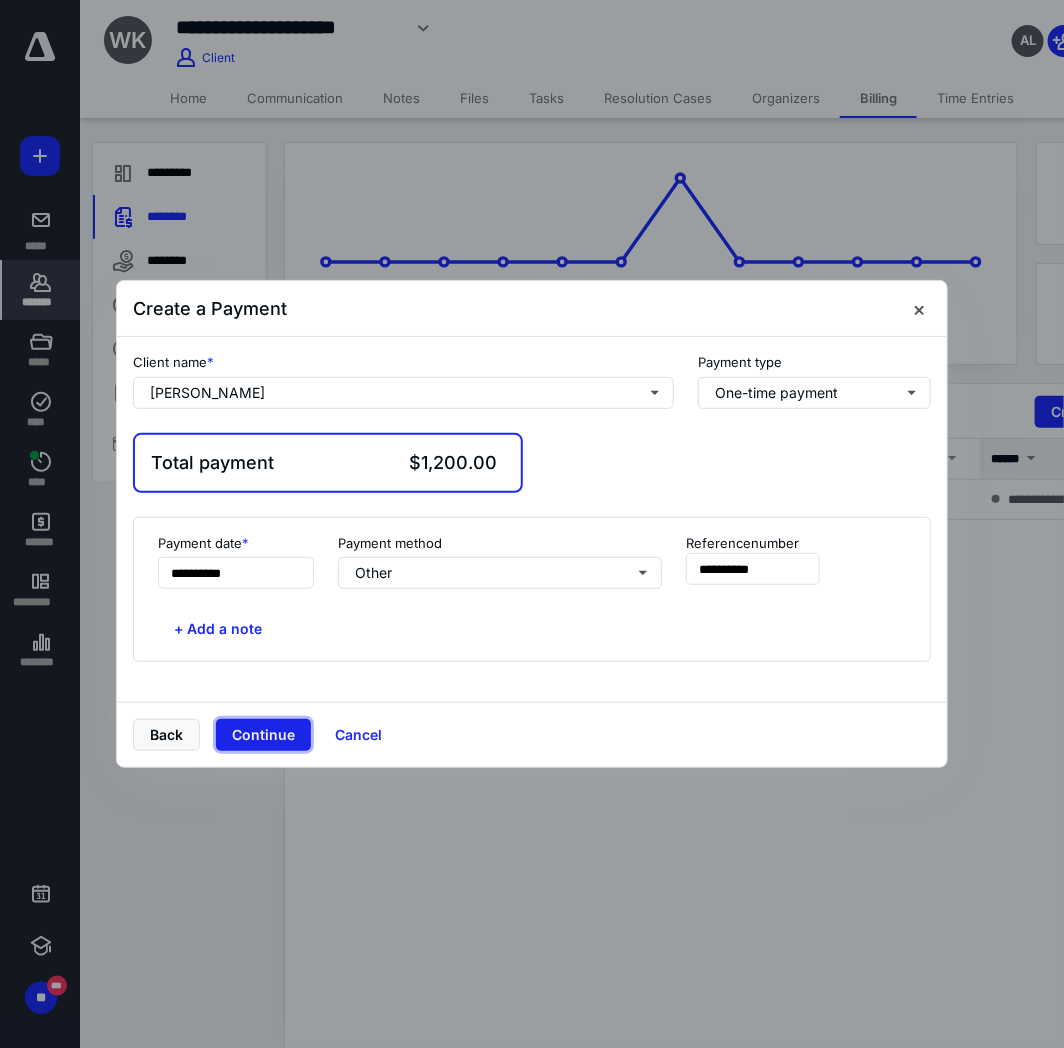 click on "Continue" at bounding box center (263, 735) 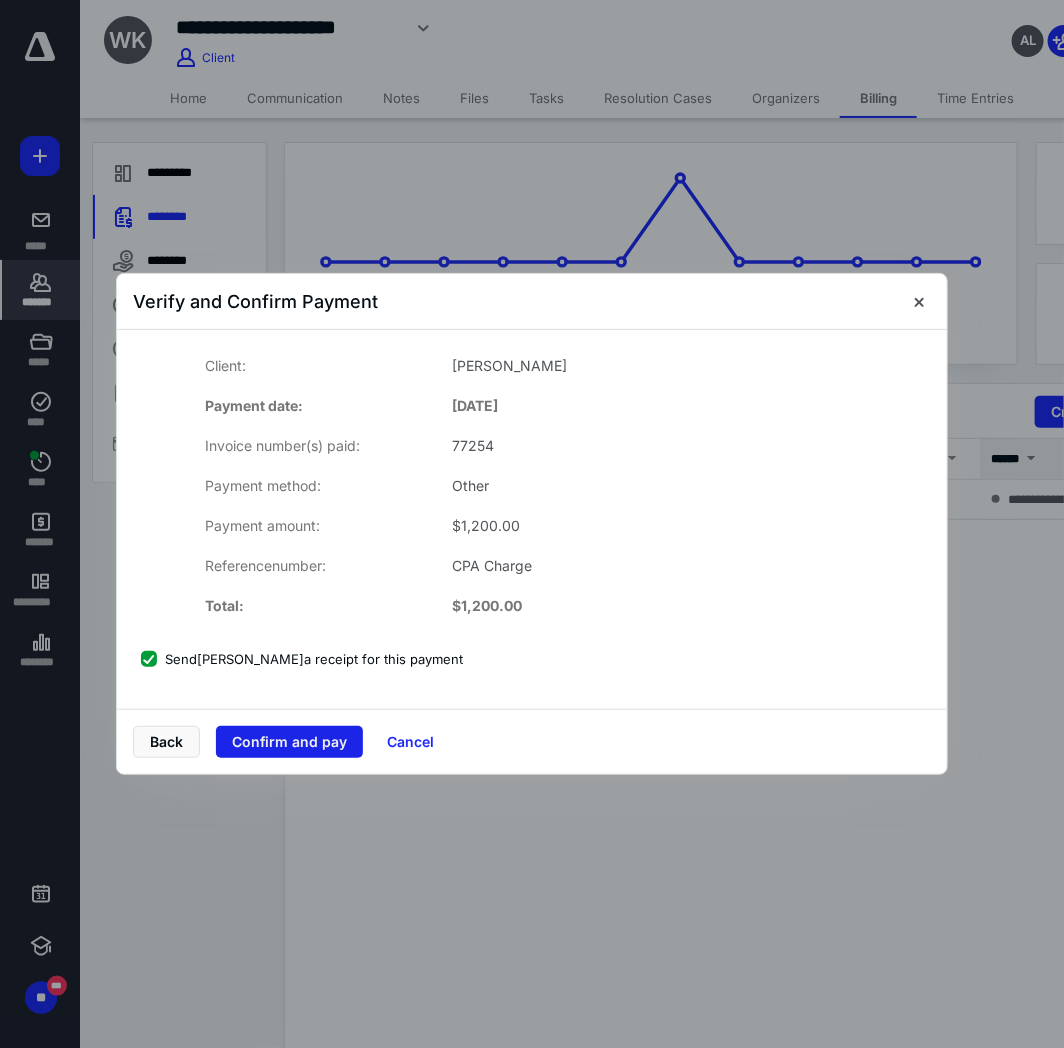 click on "Confirm and pay" at bounding box center [289, 742] 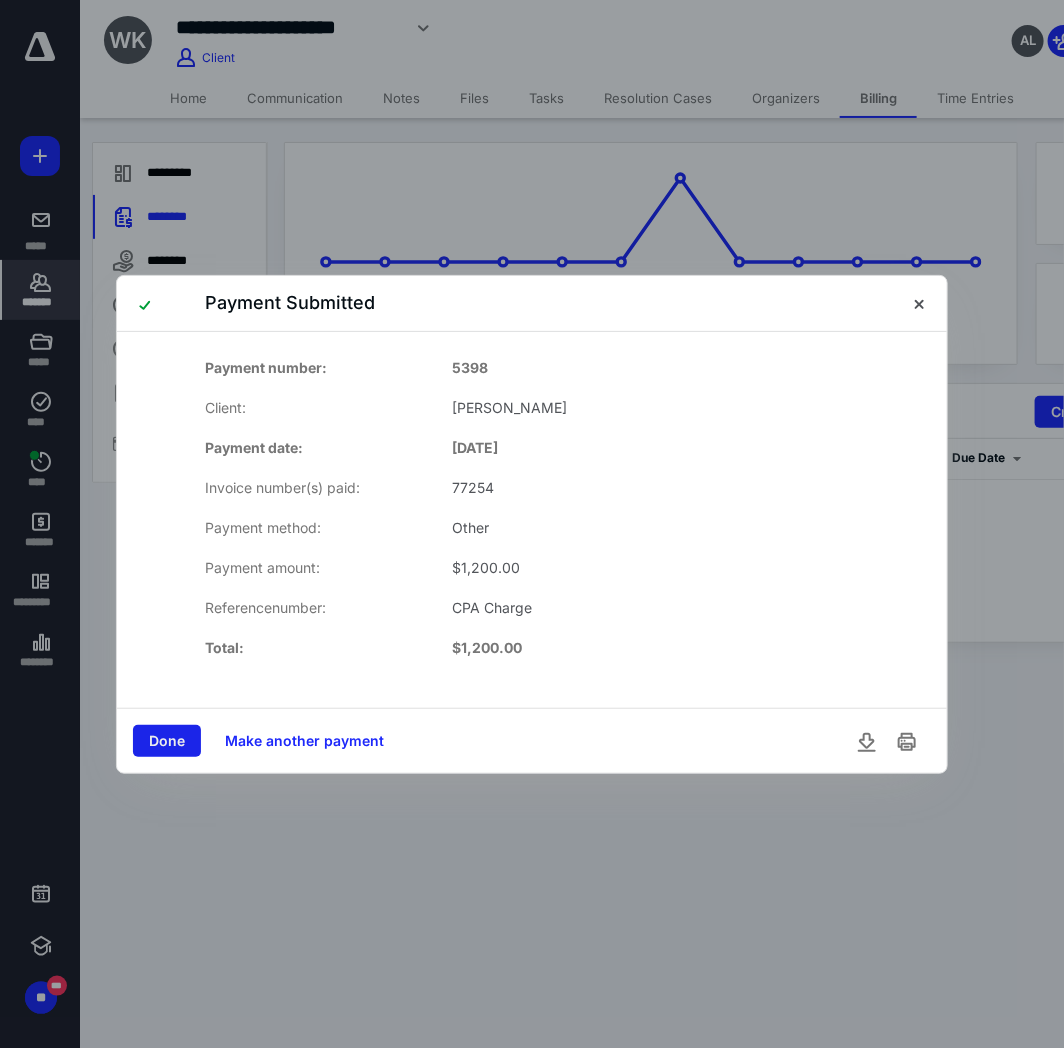 click on "Done" at bounding box center (167, 741) 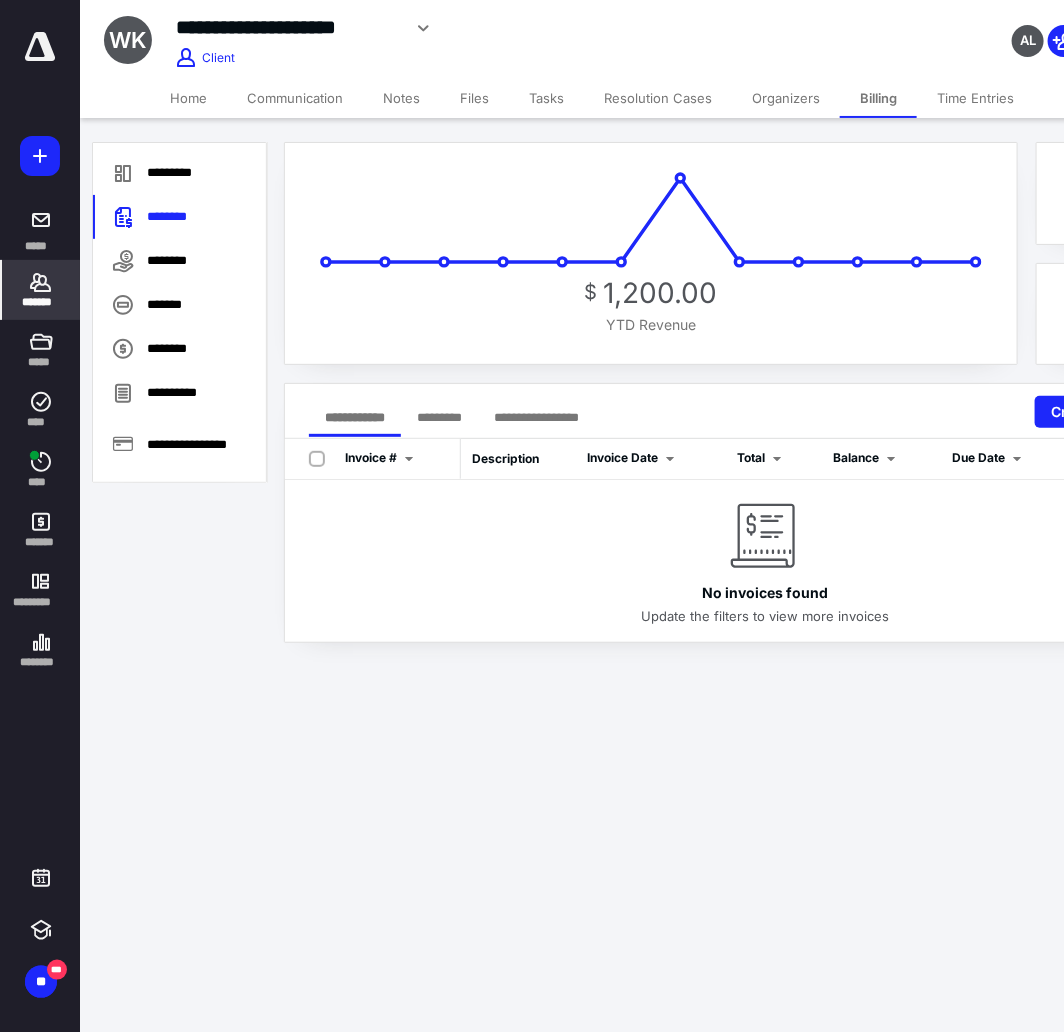 click on "*******" at bounding box center [41, 290] 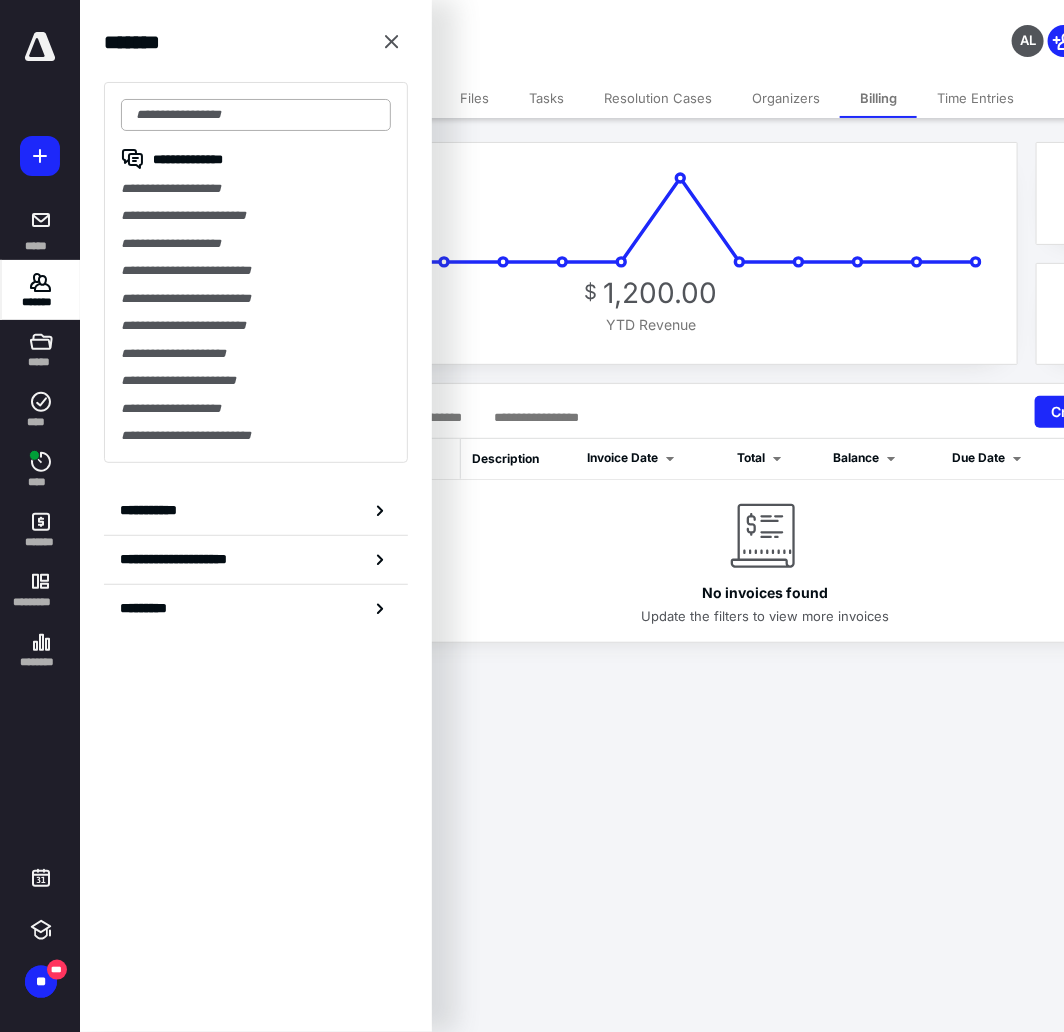 click at bounding box center [256, 115] 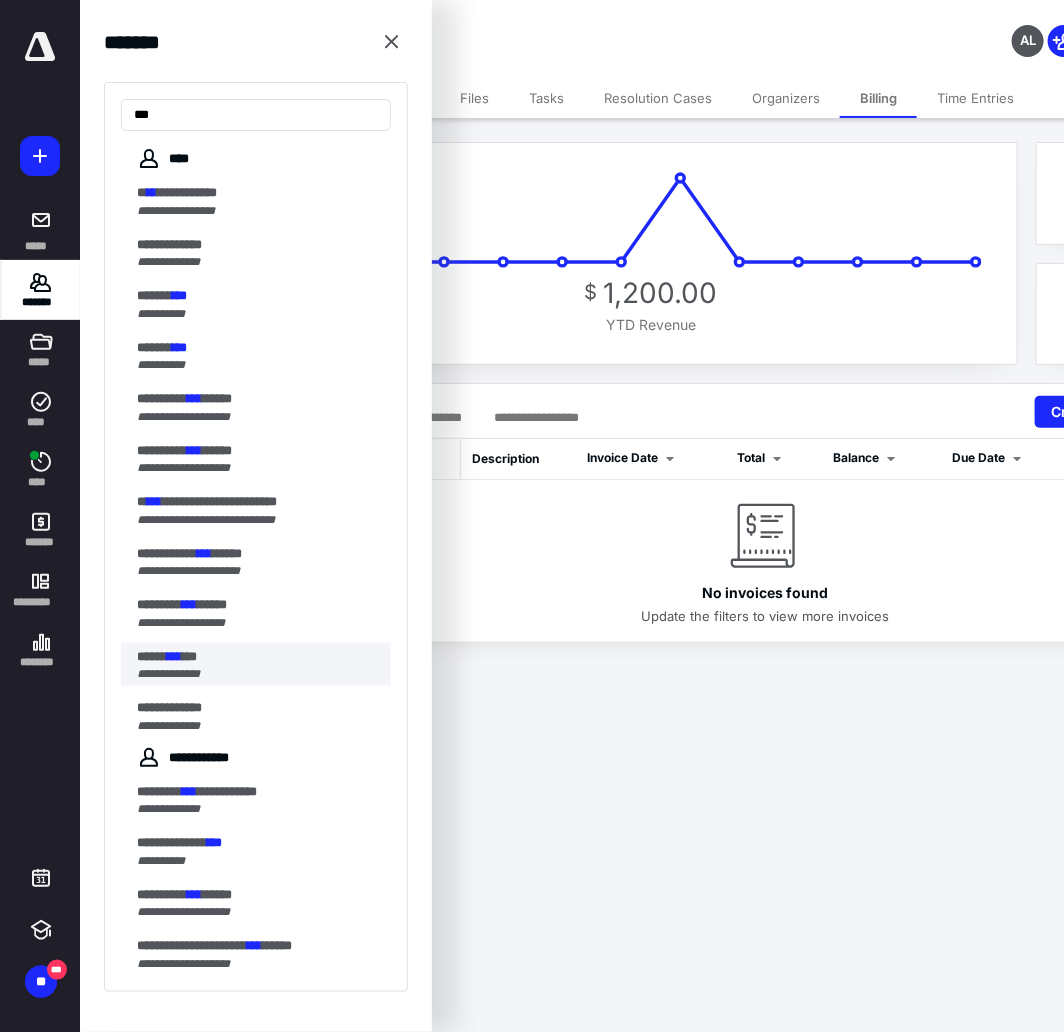 type on "***" 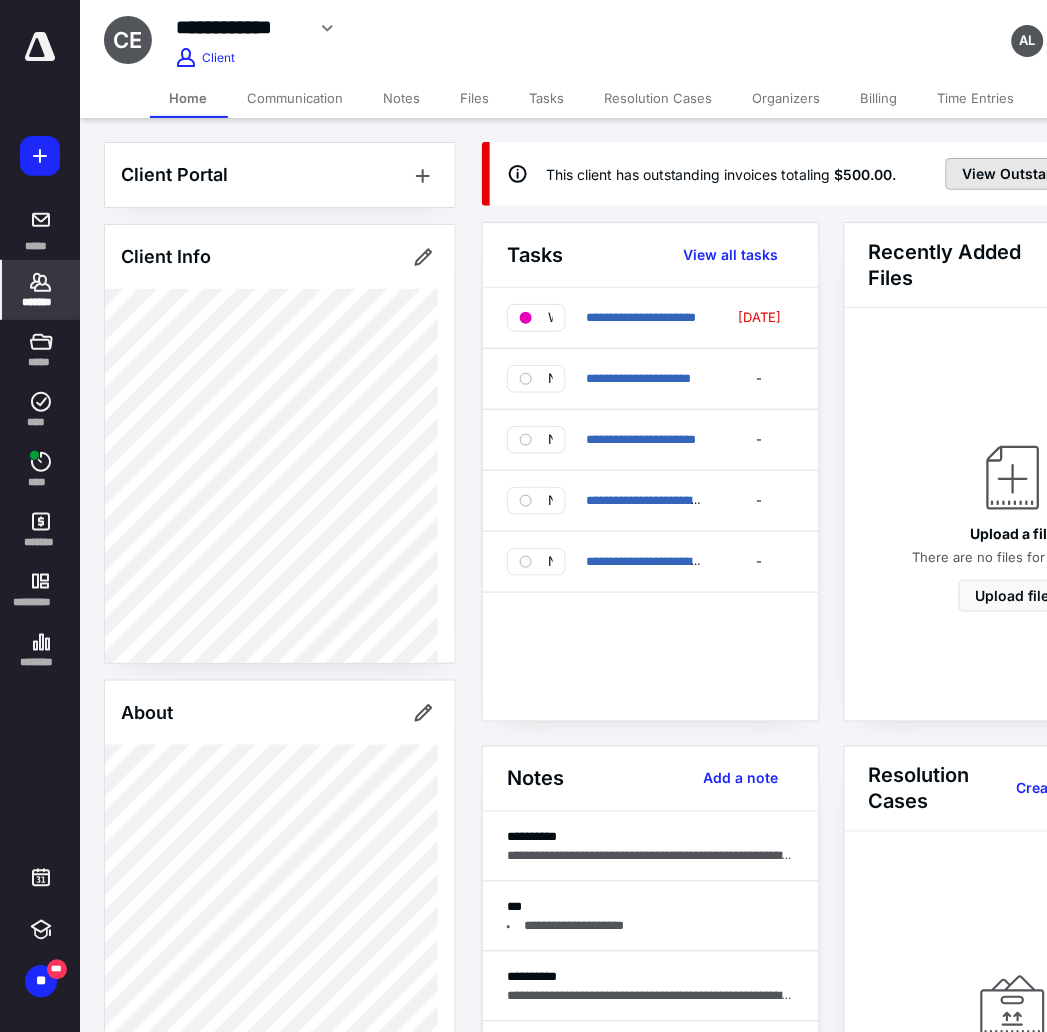 click on "View Outstanding Invoices" at bounding box center (1056, 174) 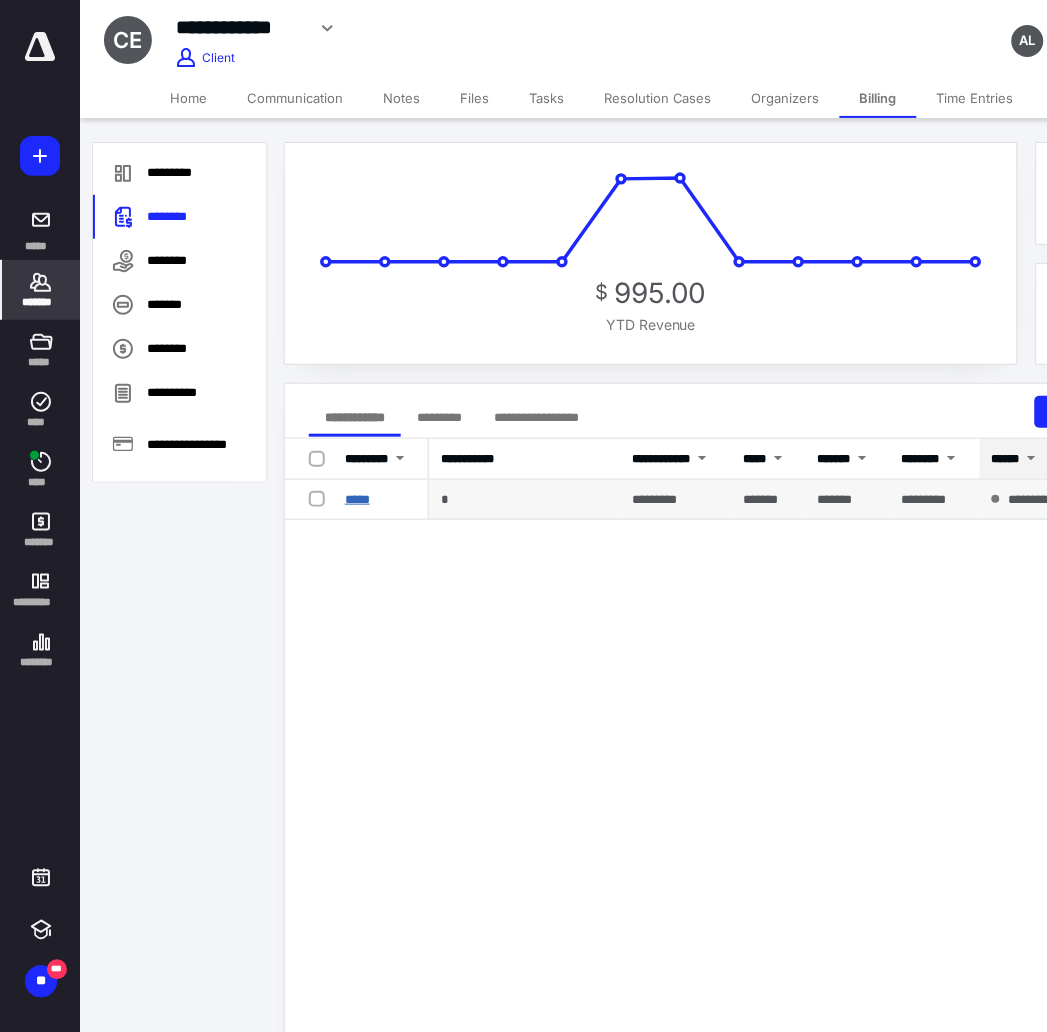 click on "*****" at bounding box center [357, 499] 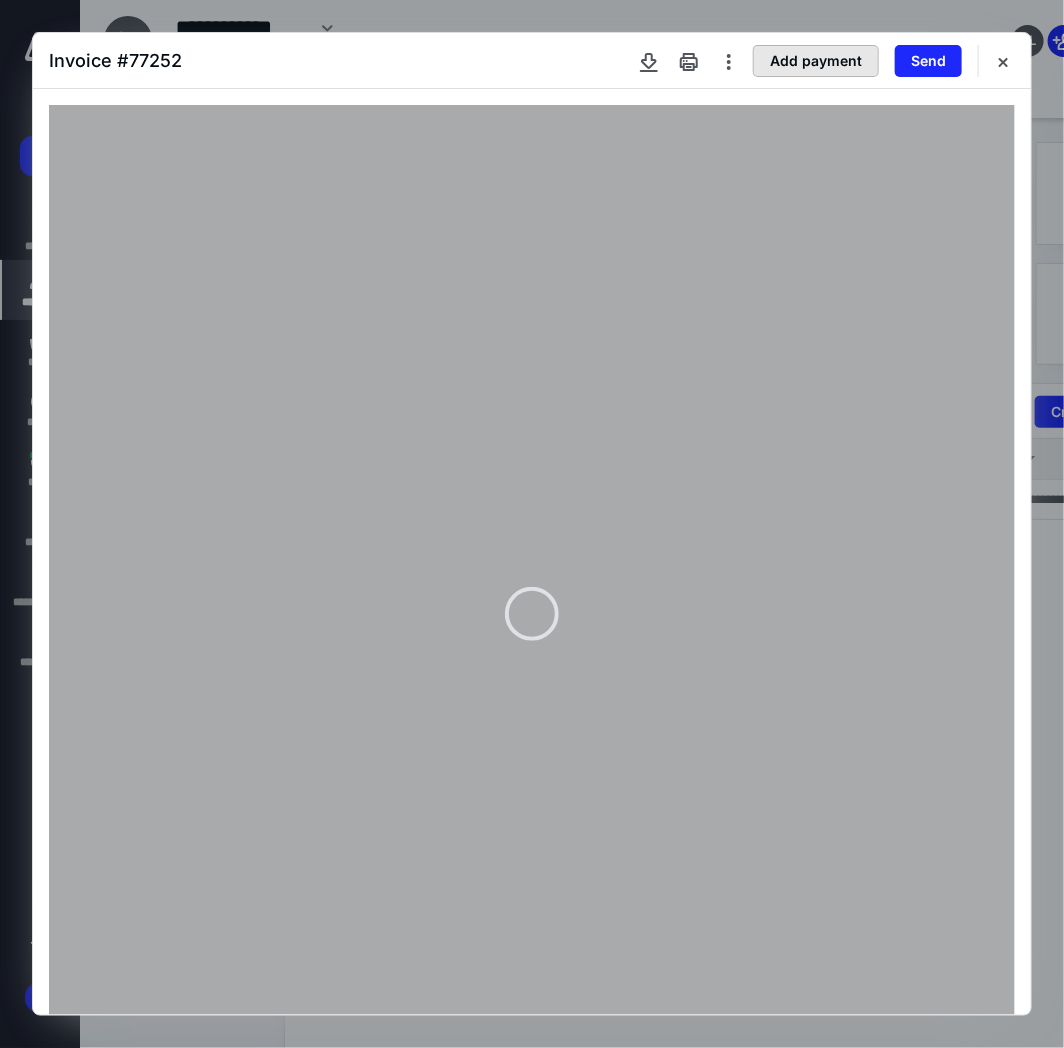 click on "Add payment" at bounding box center [816, 61] 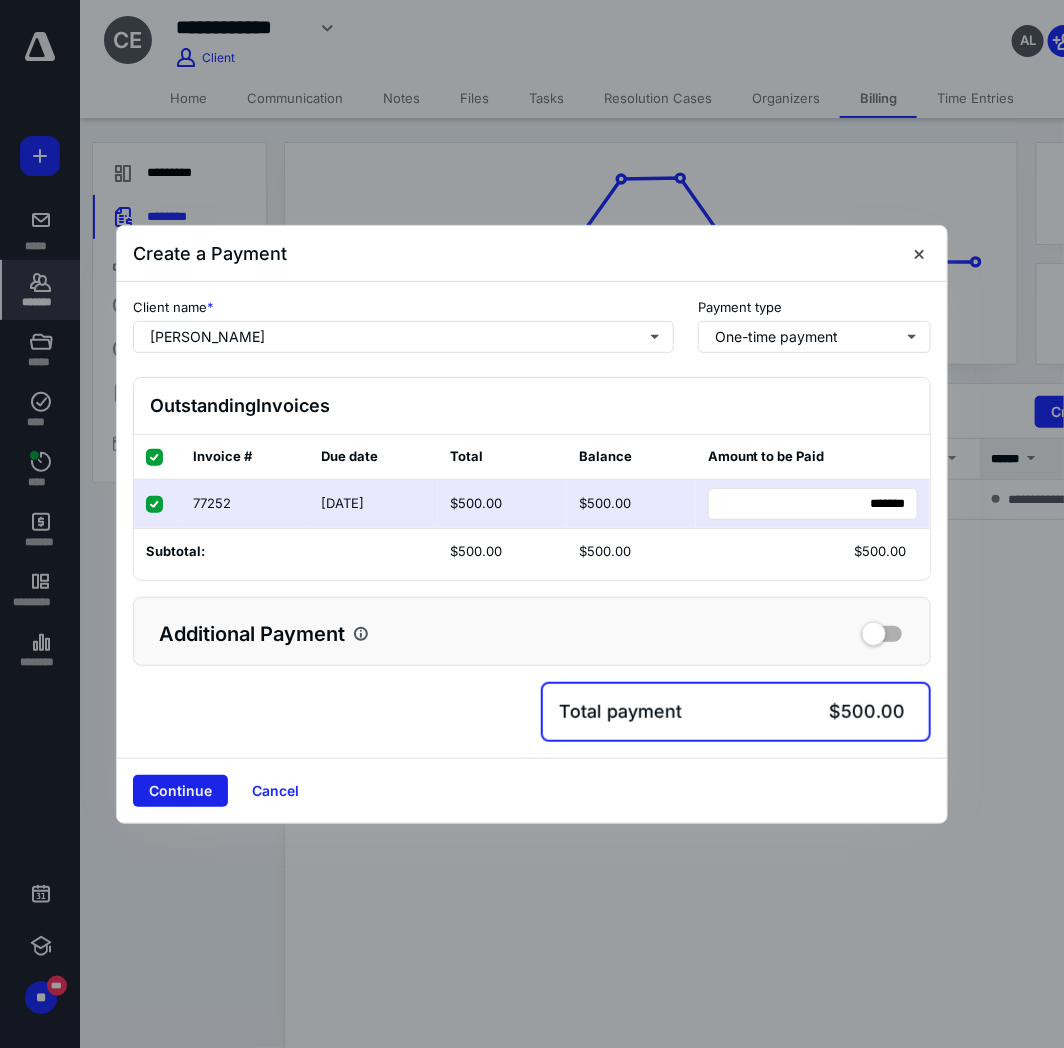 click on "Continue" at bounding box center [180, 791] 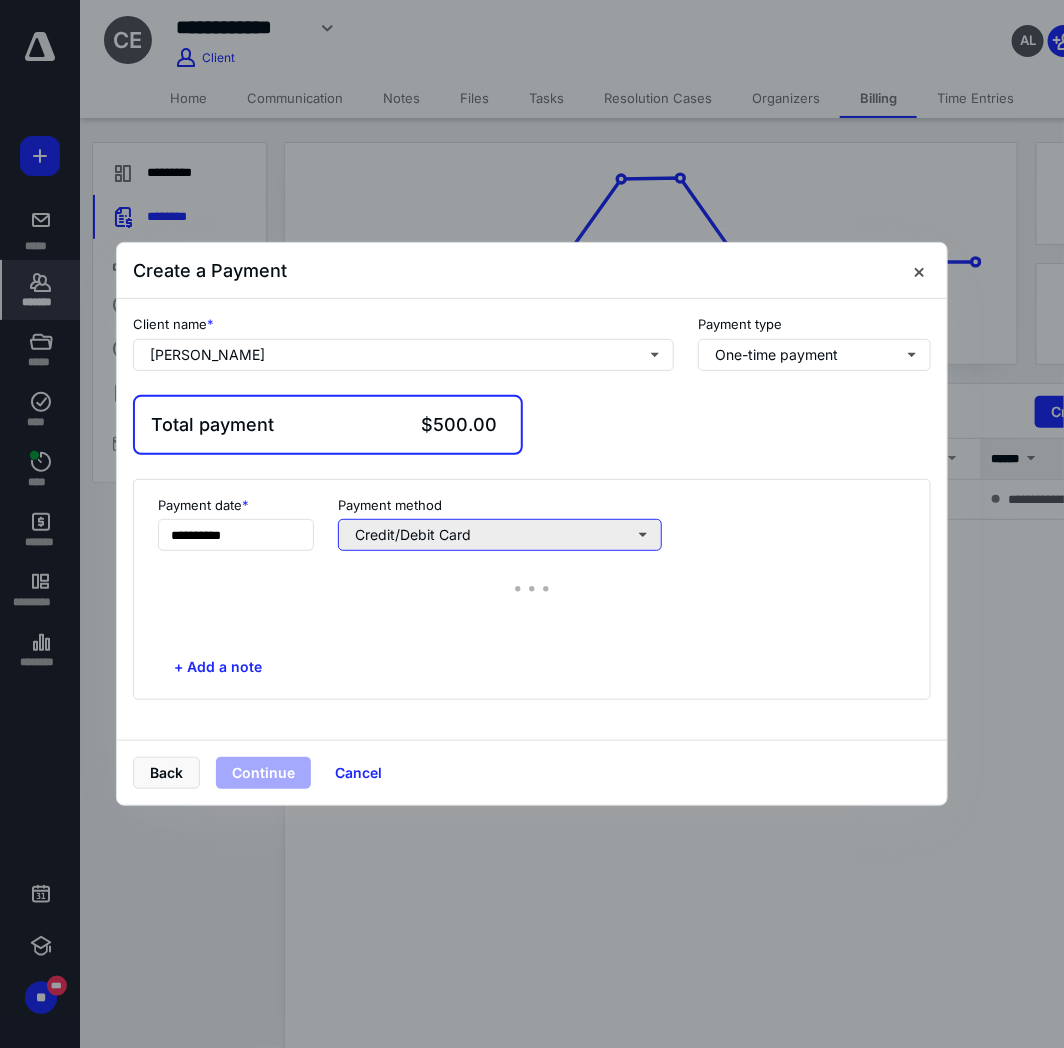 click on "Credit/Debit Card" at bounding box center (500, 535) 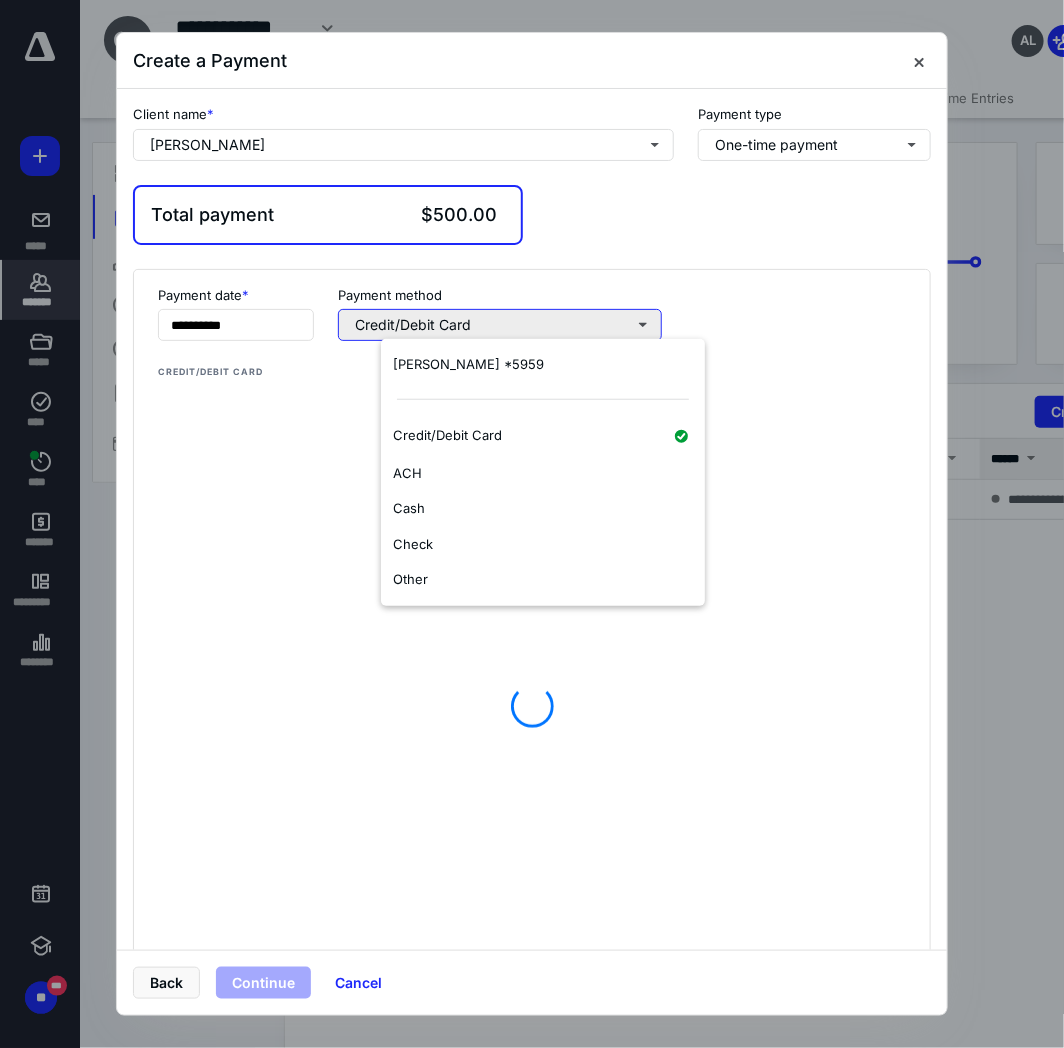 click on "Other" at bounding box center (410, 579) 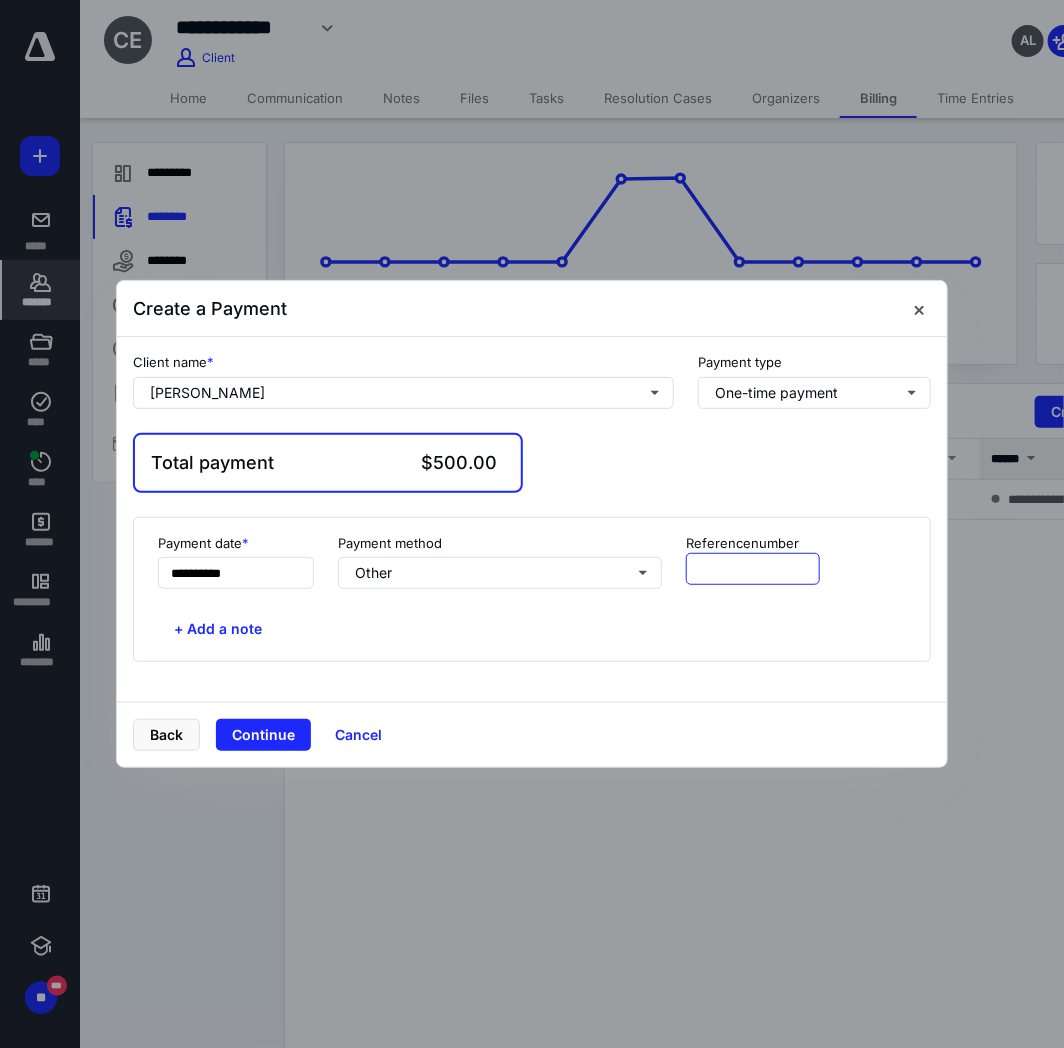 click at bounding box center [753, 569] 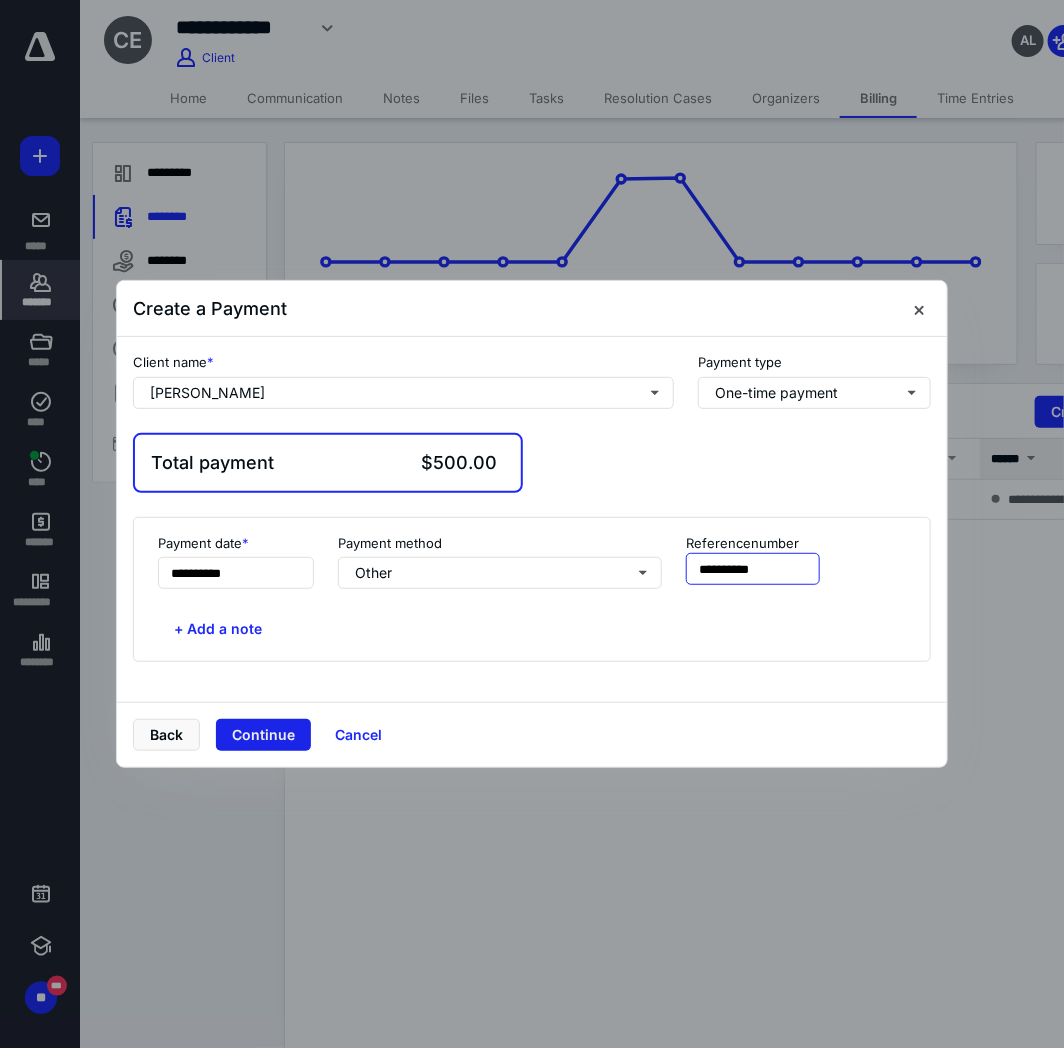 type on "**********" 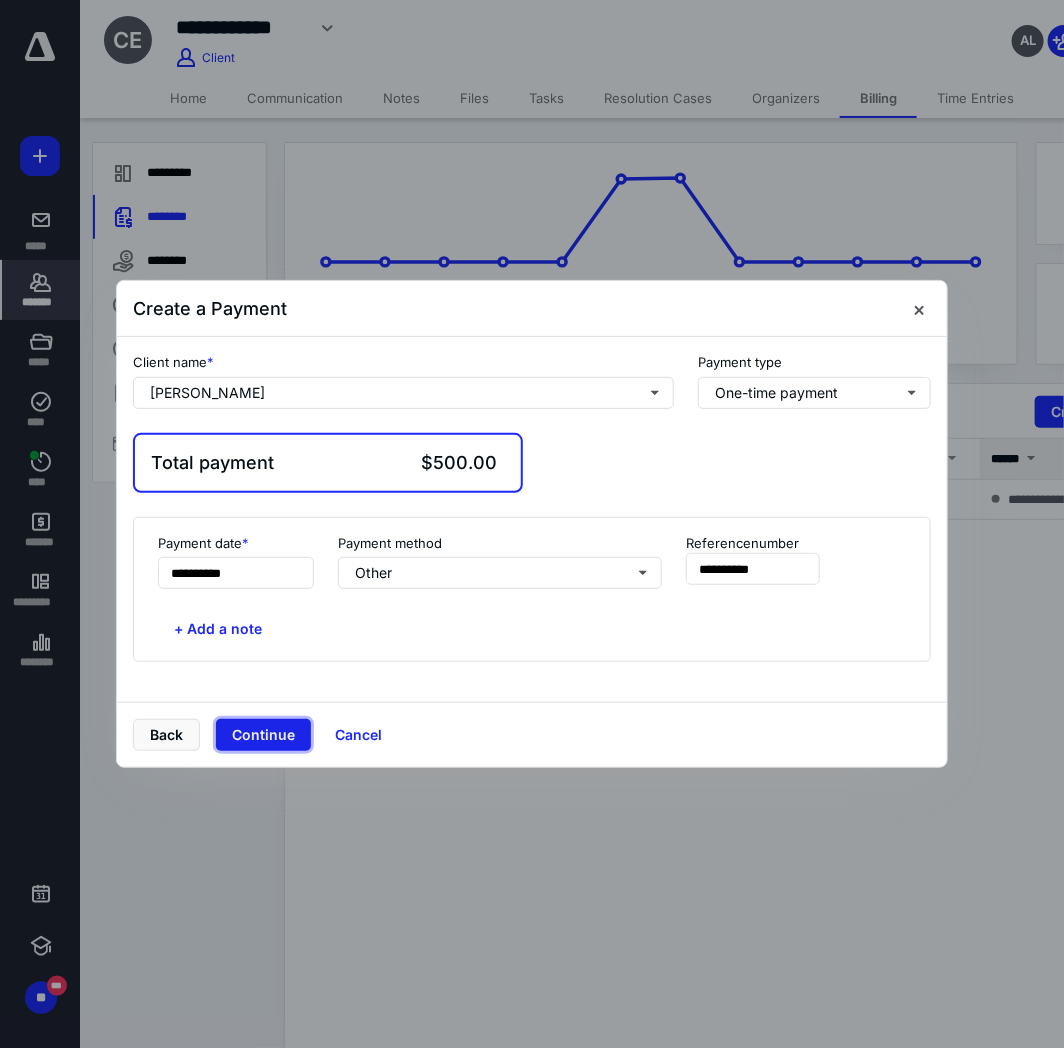 click on "Continue" at bounding box center (263, 735) 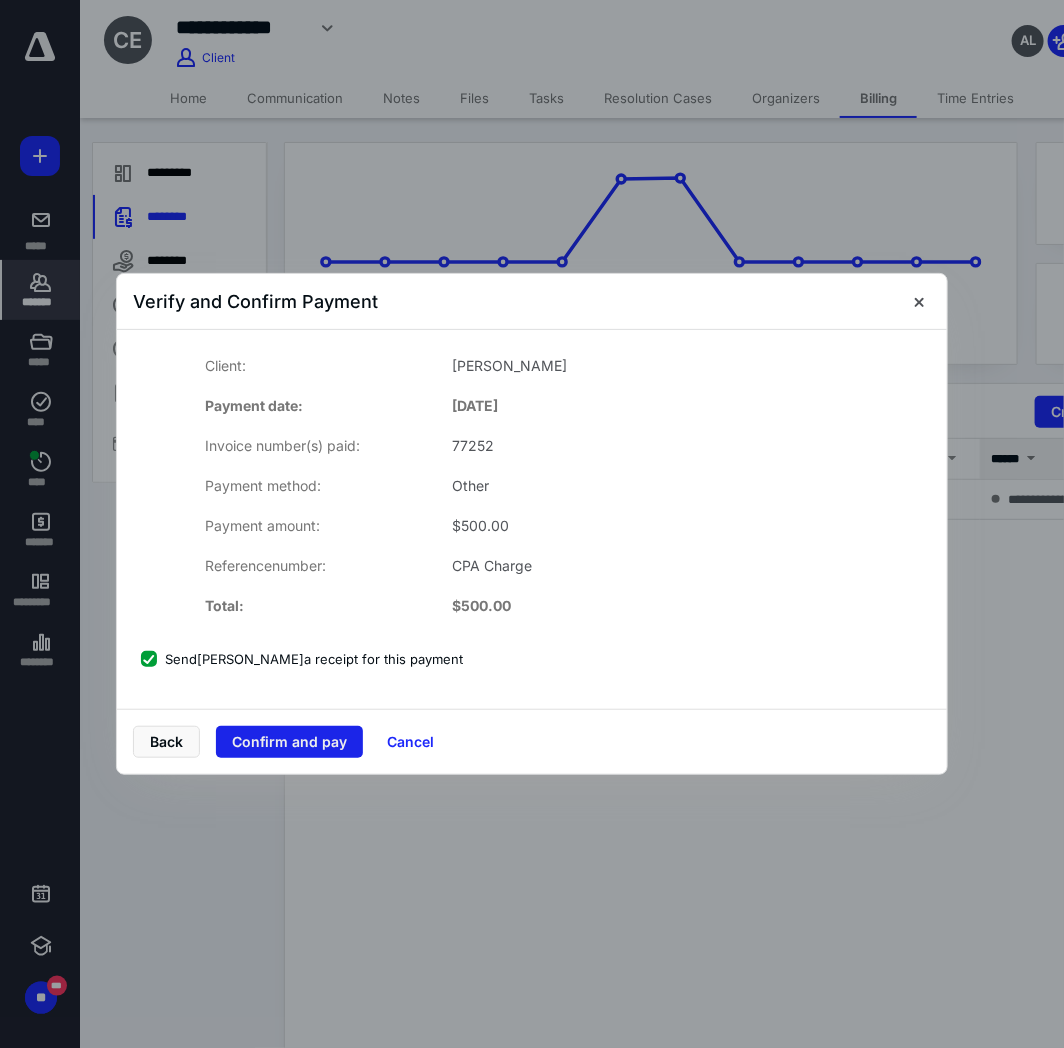 click on "Confirm and pay" at bounding box center [289, 742] 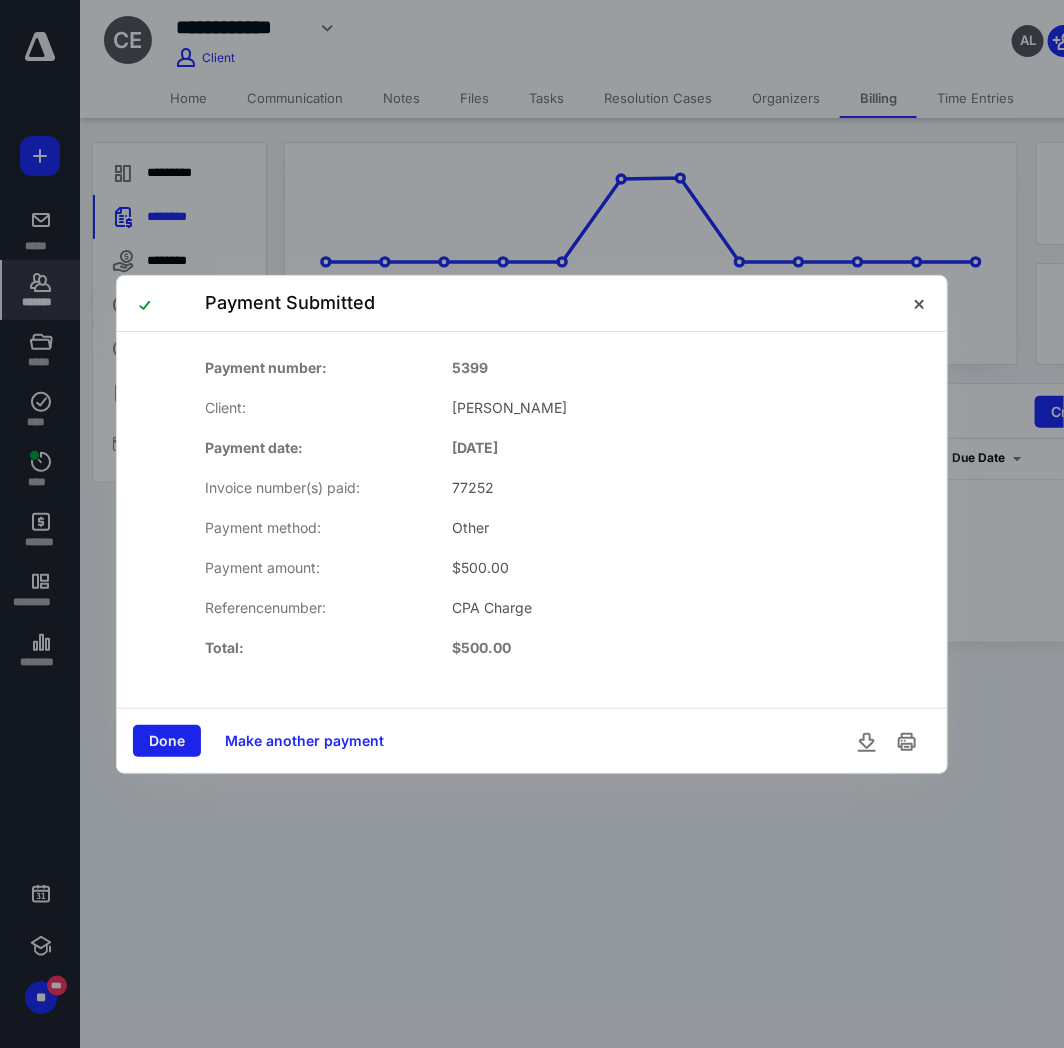click on "Done" at bounding box center (167, 741) 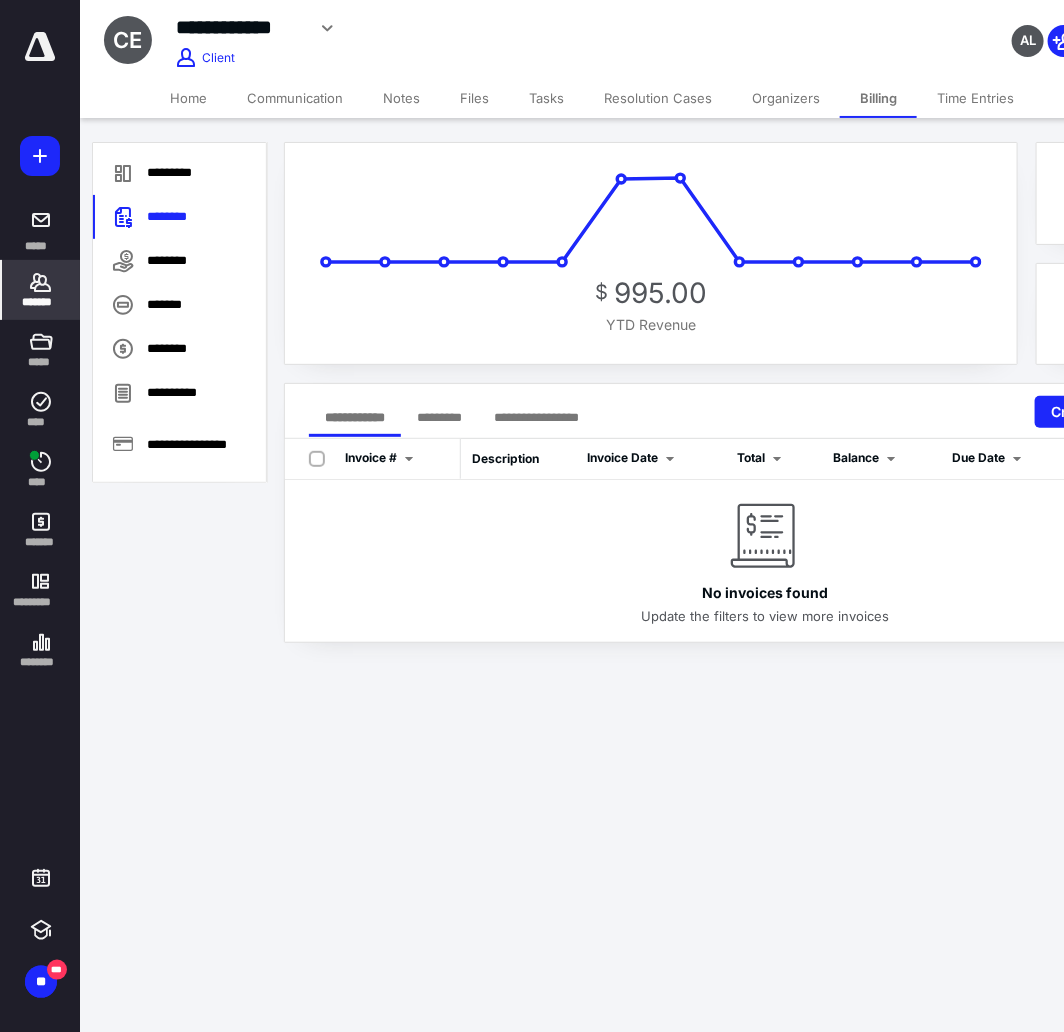 click on "*******" at bounding box center (41, 302) 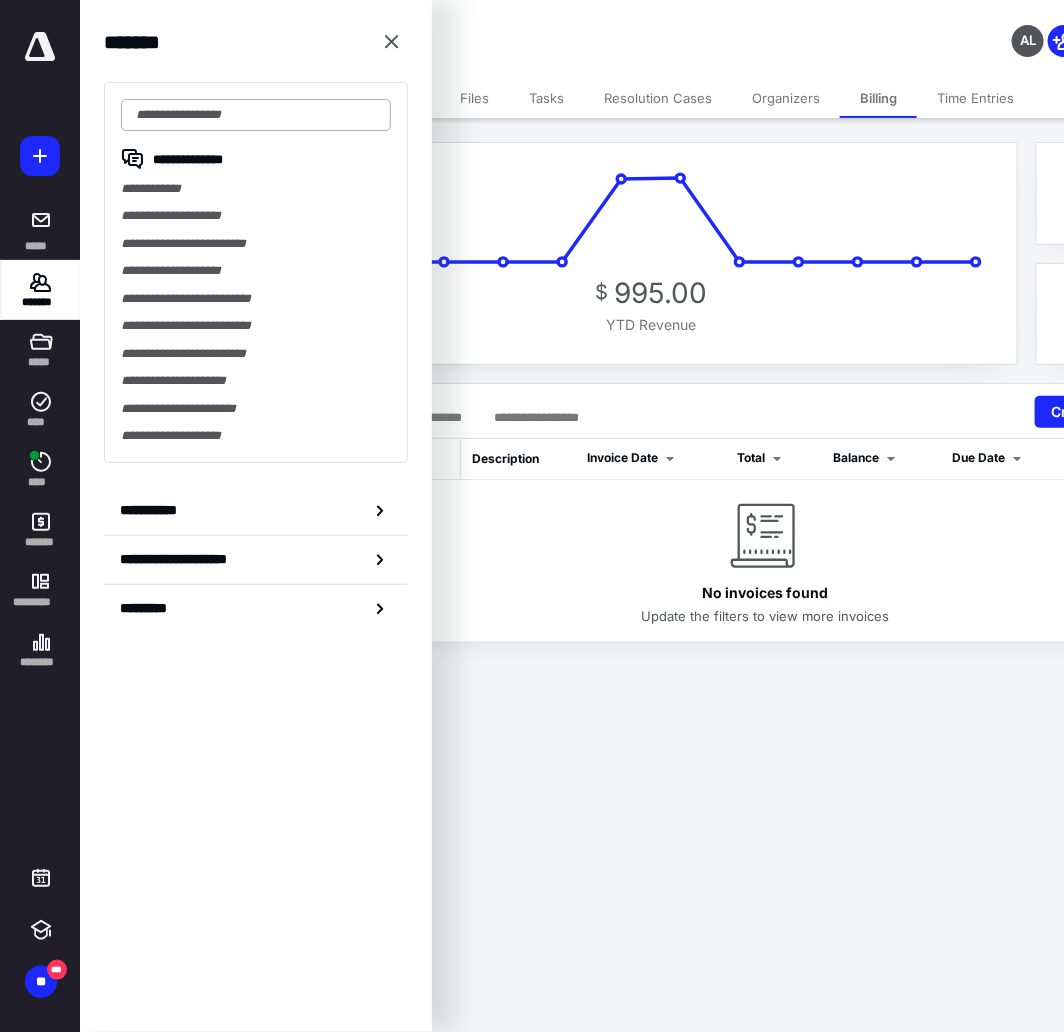 click at bounding box center (256, 115) 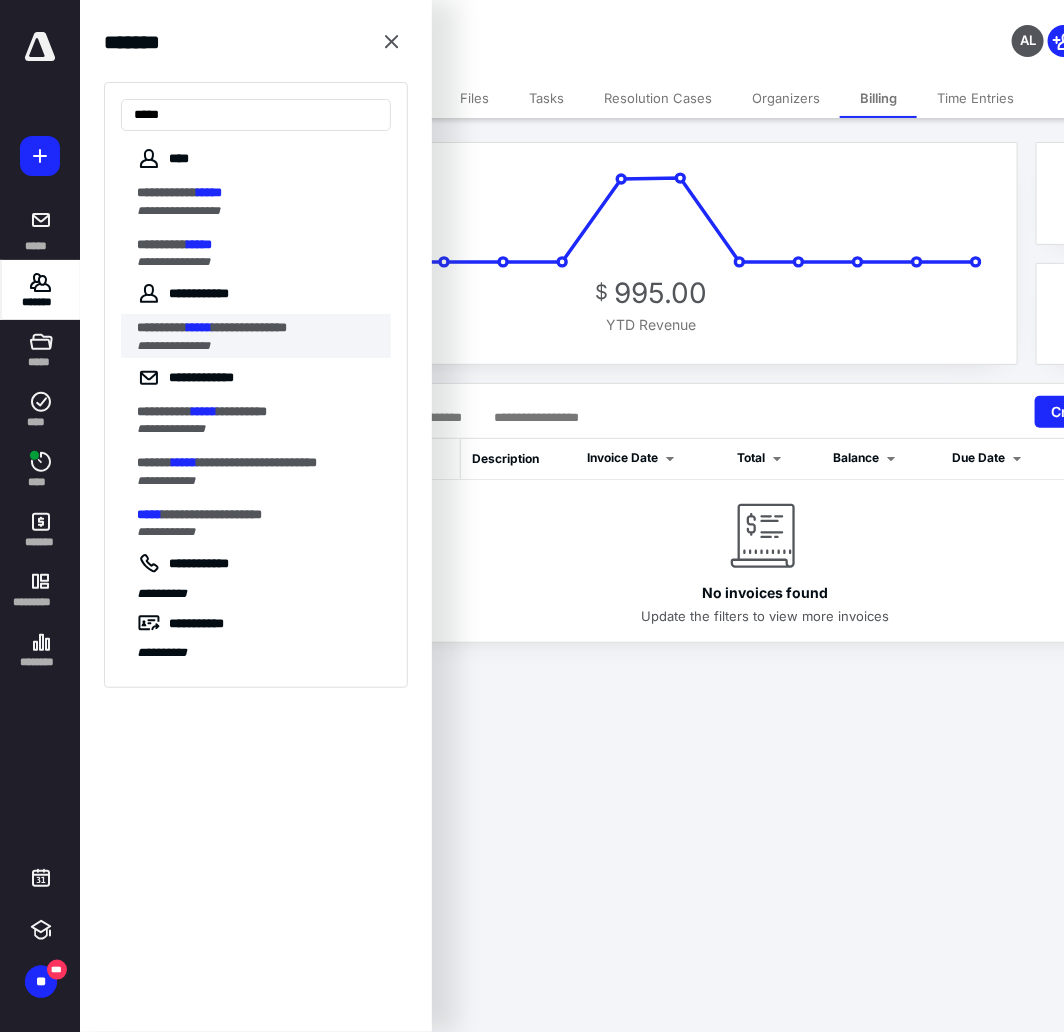type on "*****" 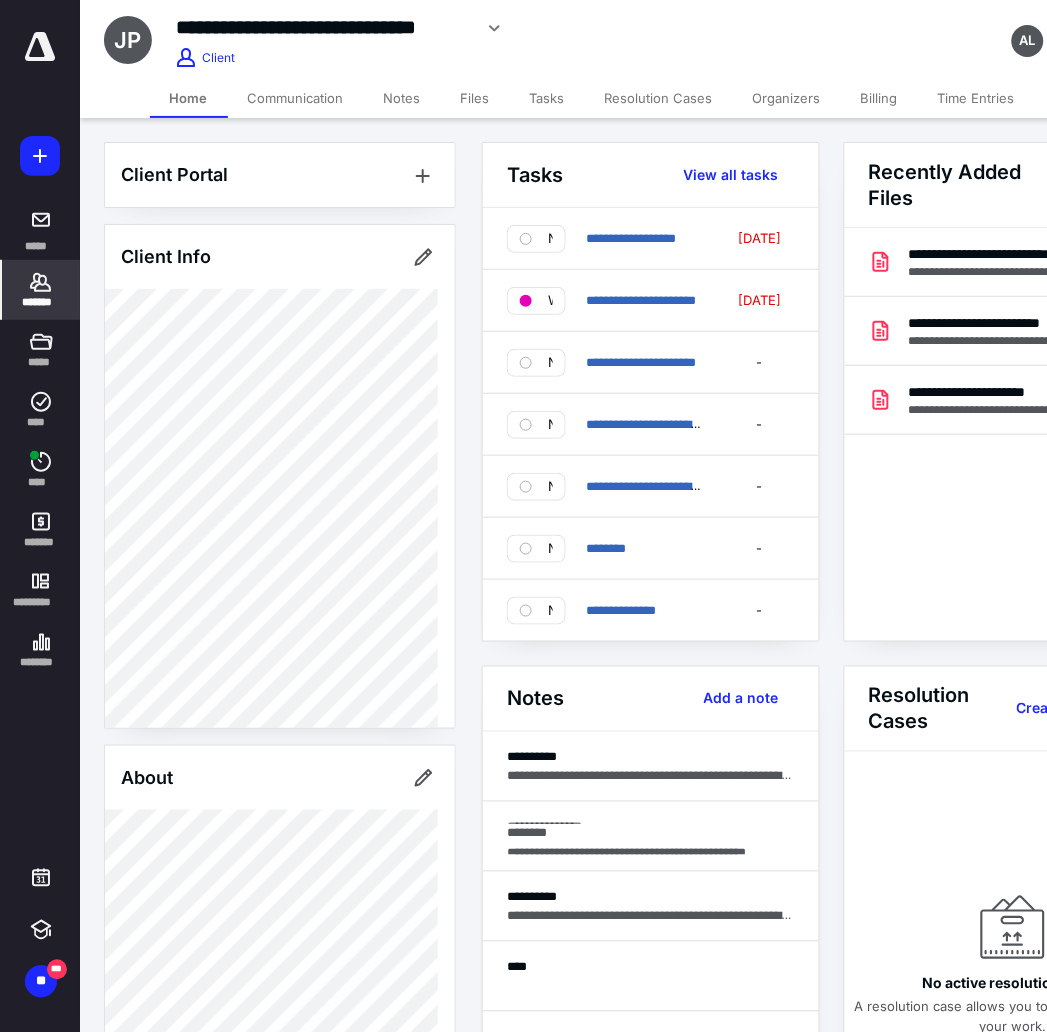 click on "Billing" at bounding box center [879, 98] 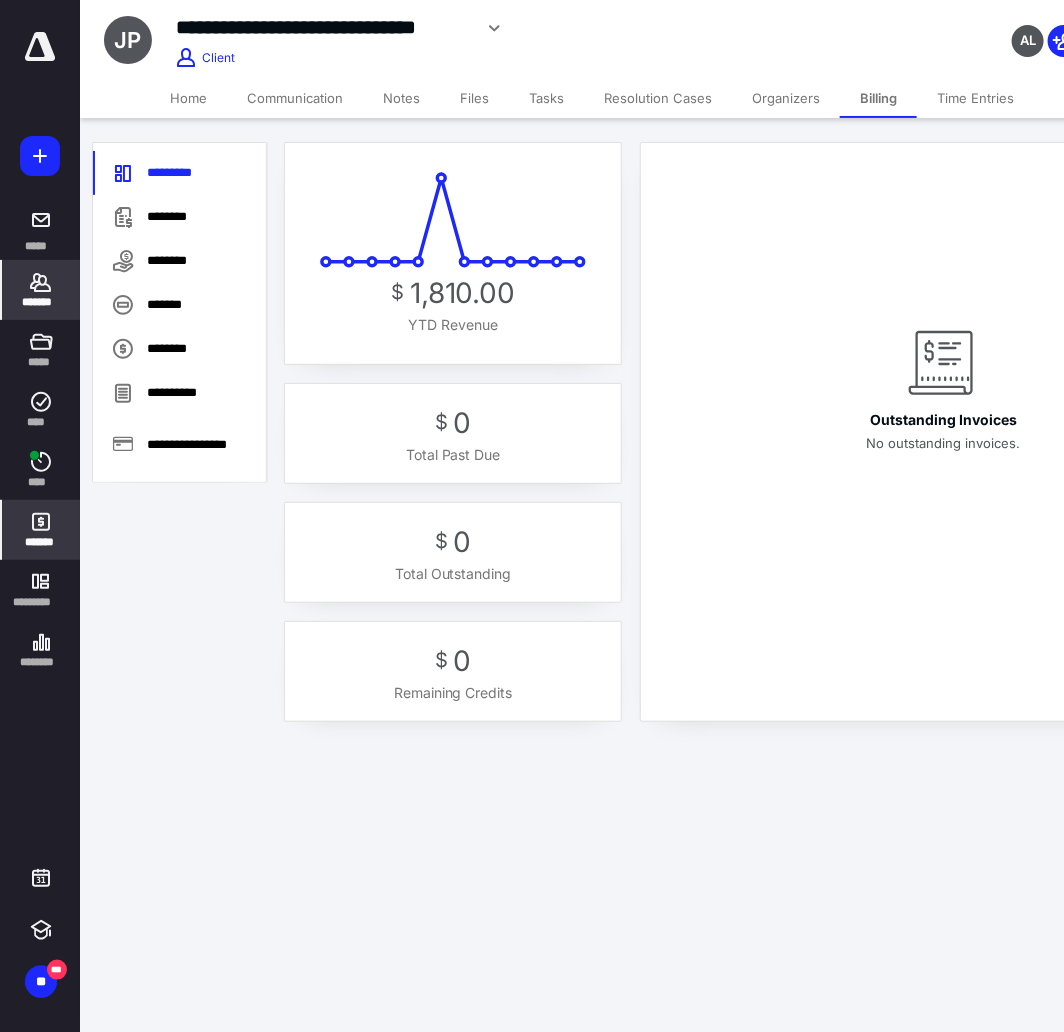 click on "*******" at bounding box center [41, 542] 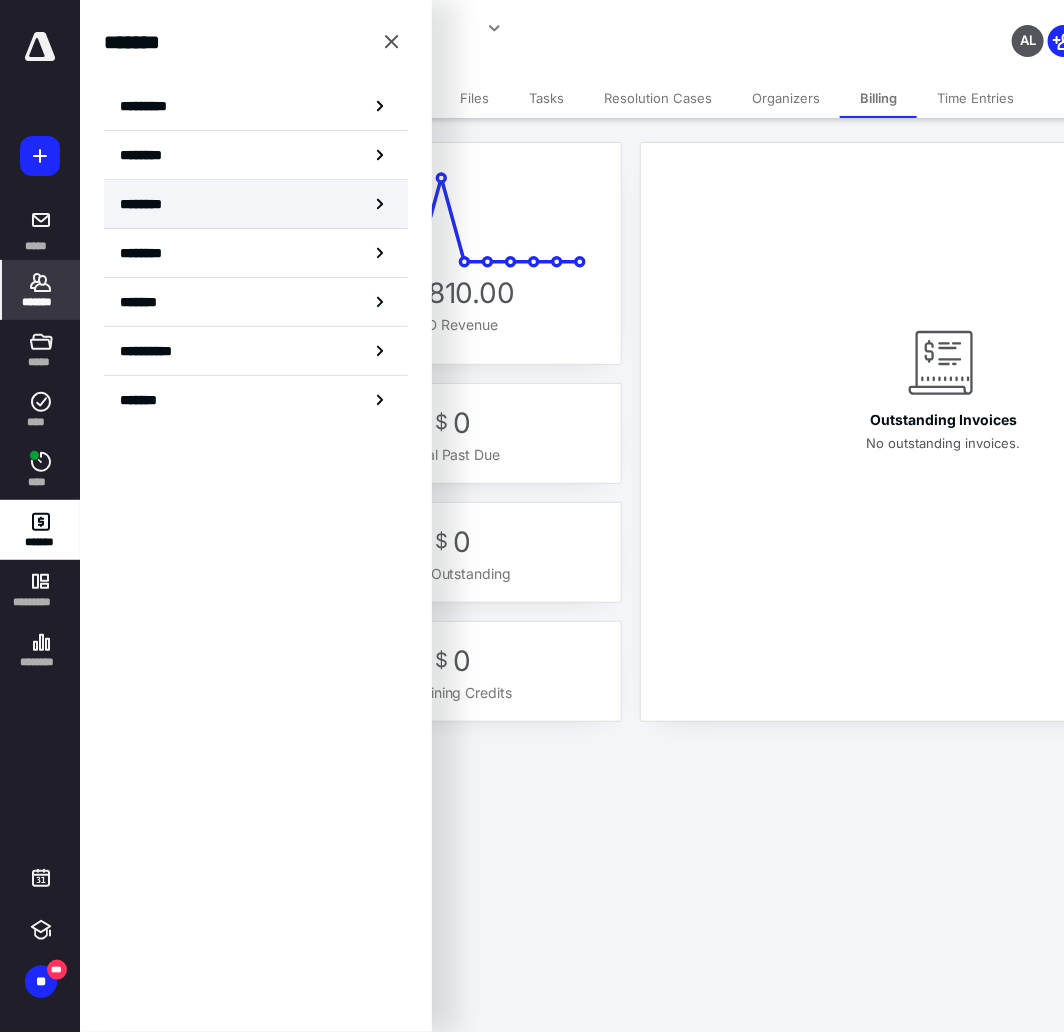click on "********" at bounding box center (153, 204) 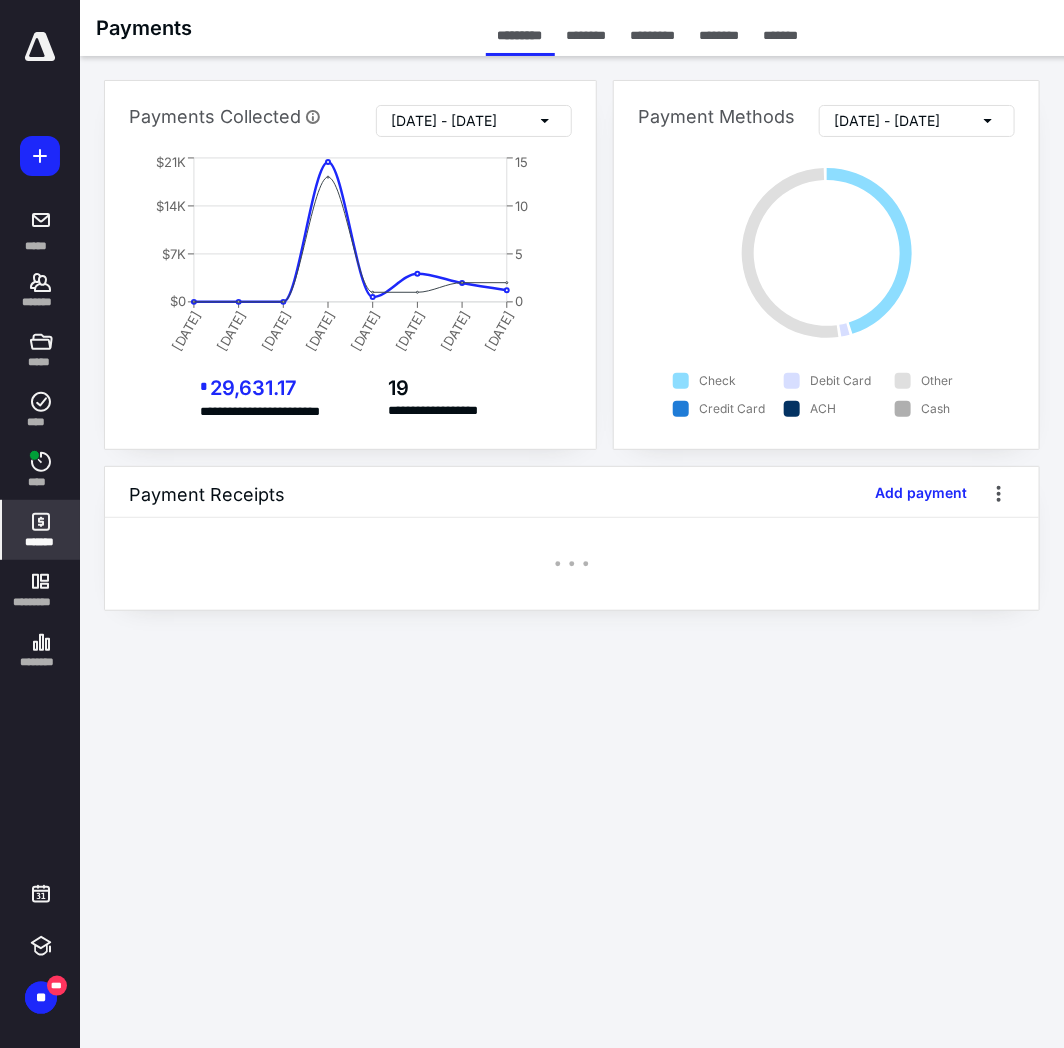 click on "********" at bounding box center (720, 35) 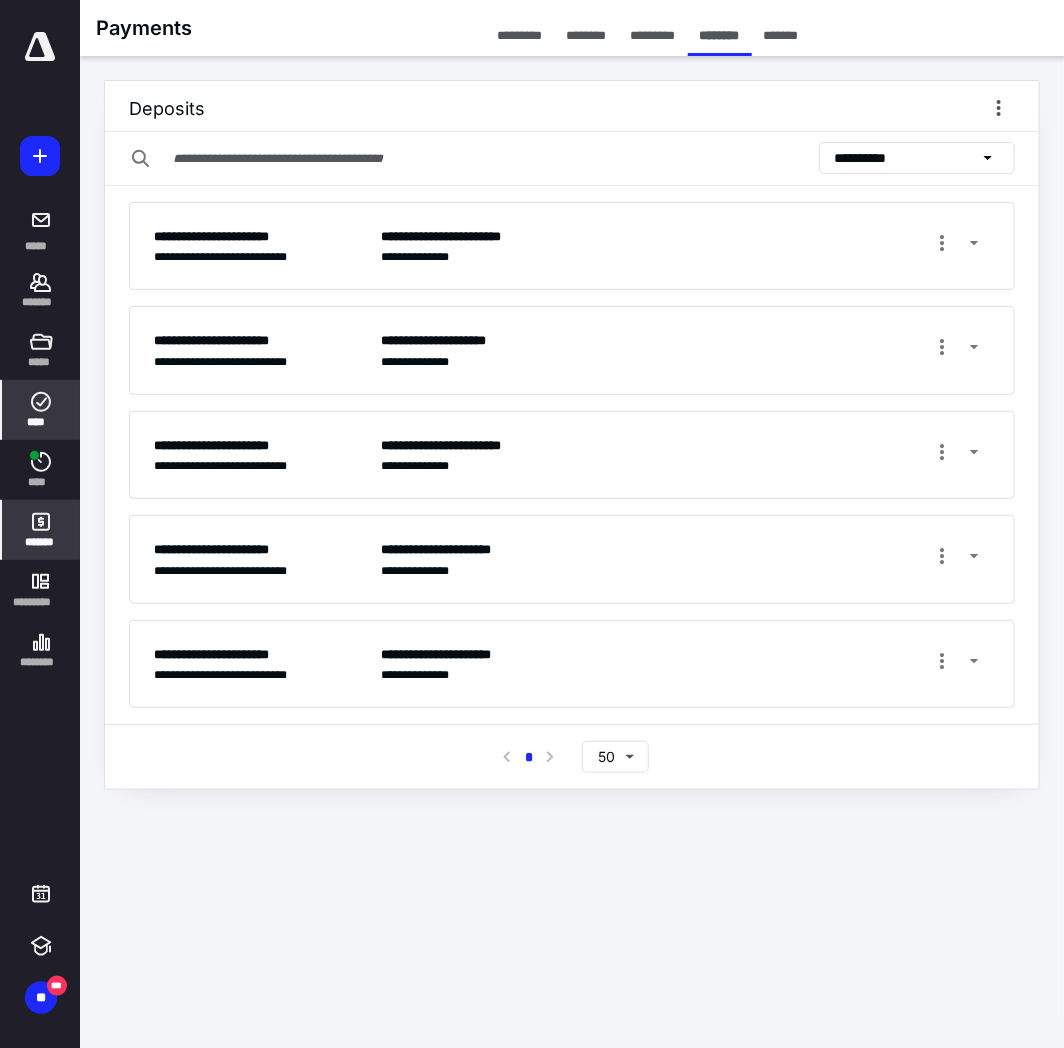 click on "****" at bounding box center (41, 422) 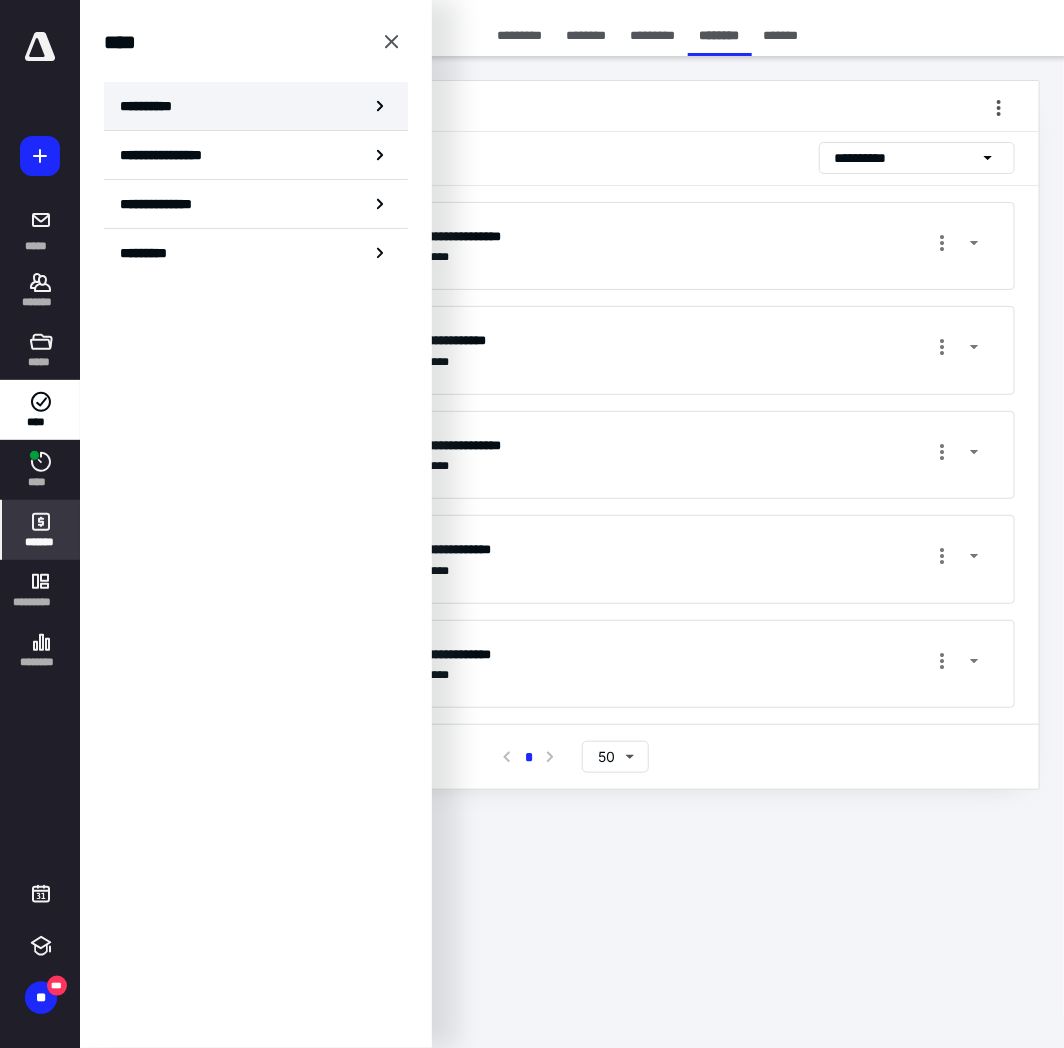 click on "**********" at bounding box center (256, 106) 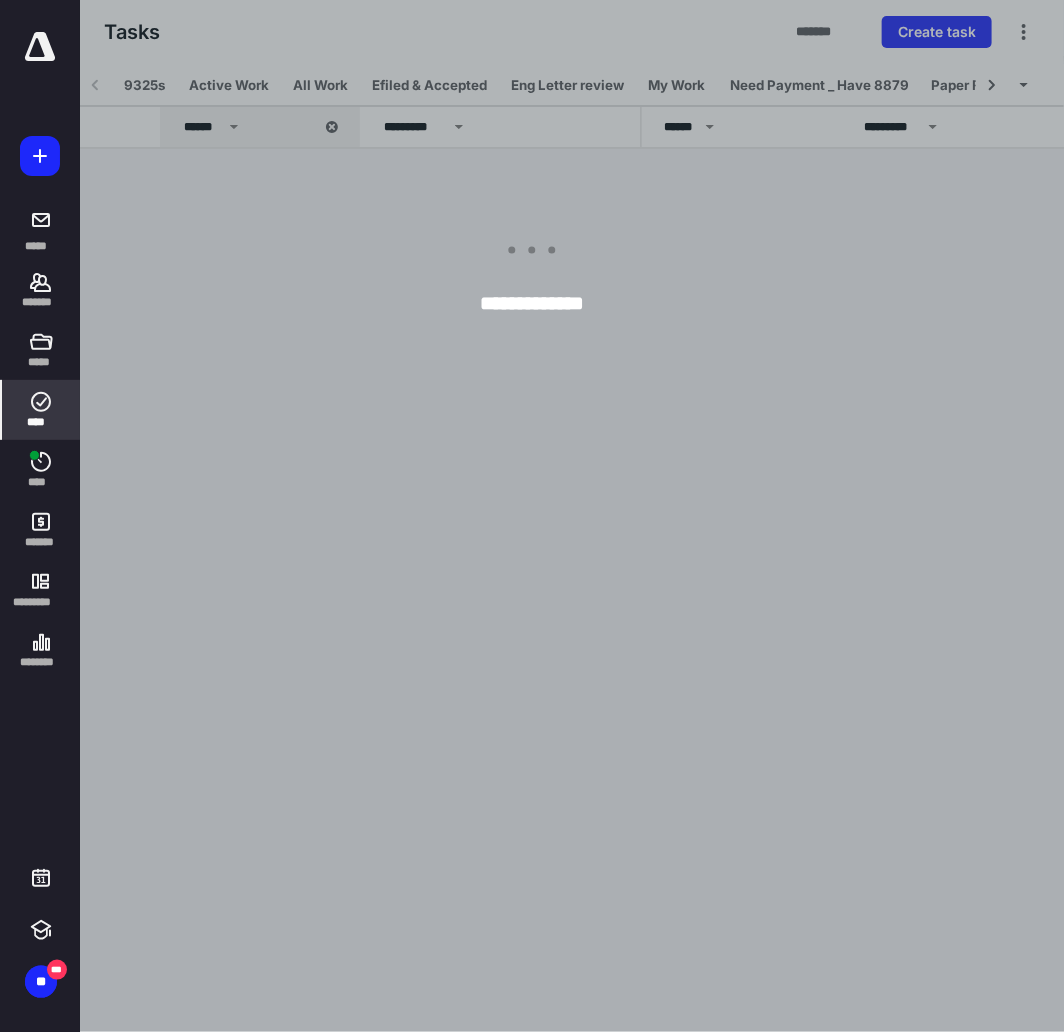 scroll, scrollTop: 0, scrollLeft: 142, axis: horizontal 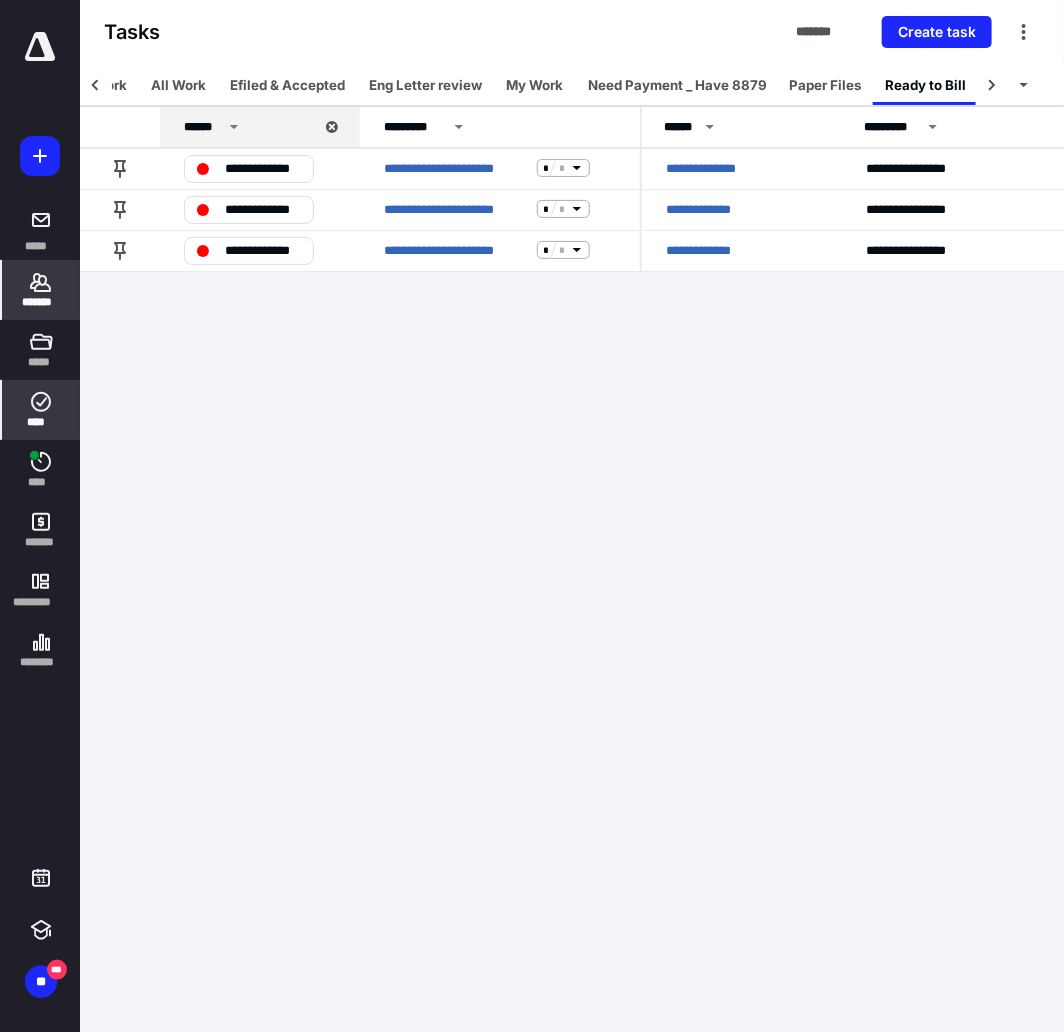 click on "*******" at bounding box center (41, 290) 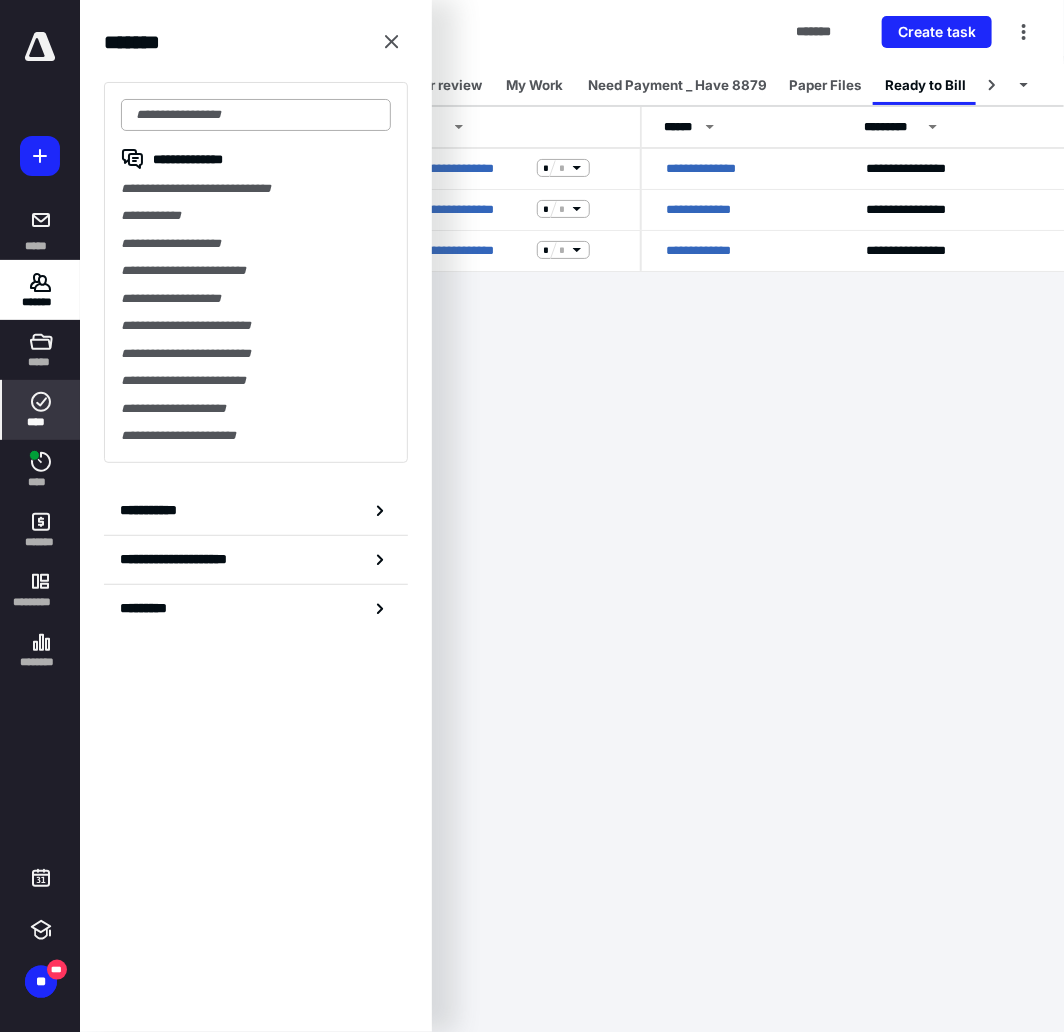 click at bounding box center [256, 115] 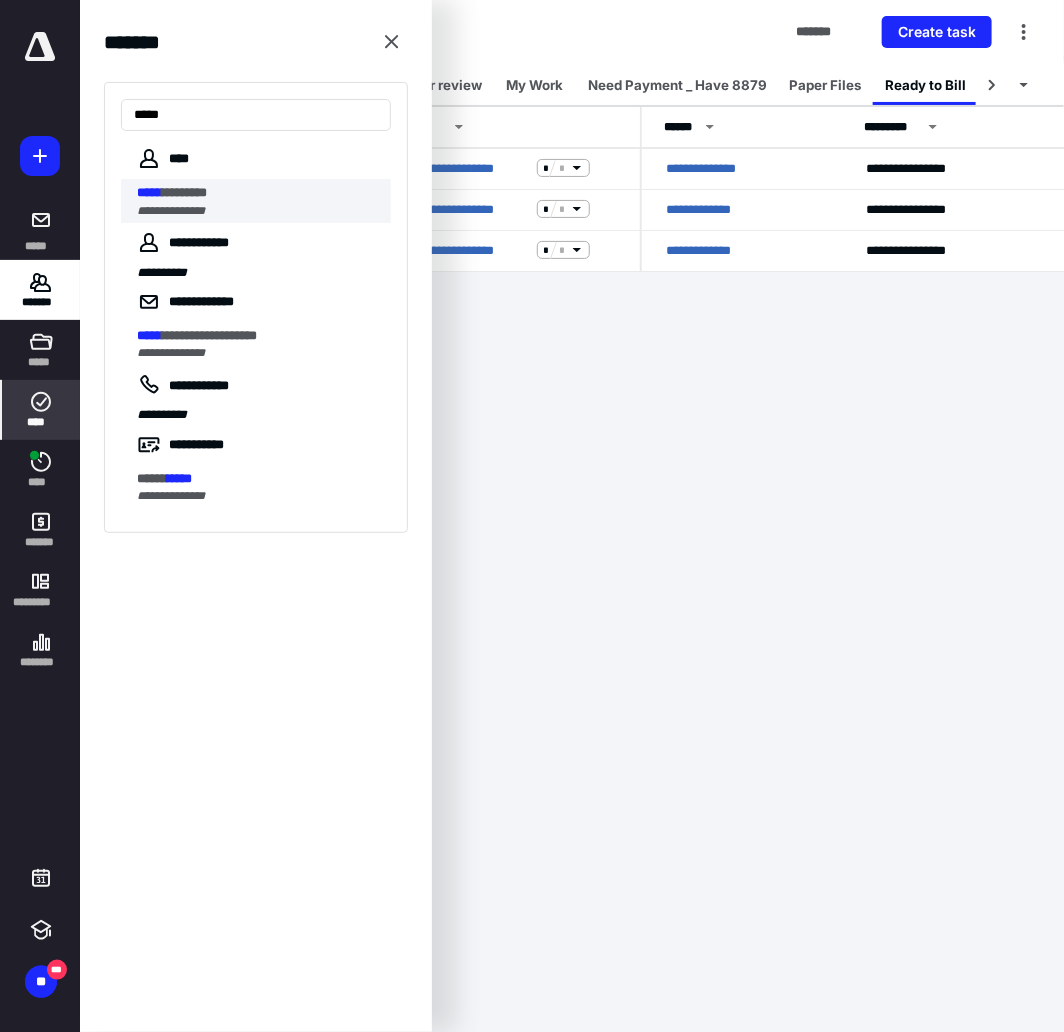 type on "*****" 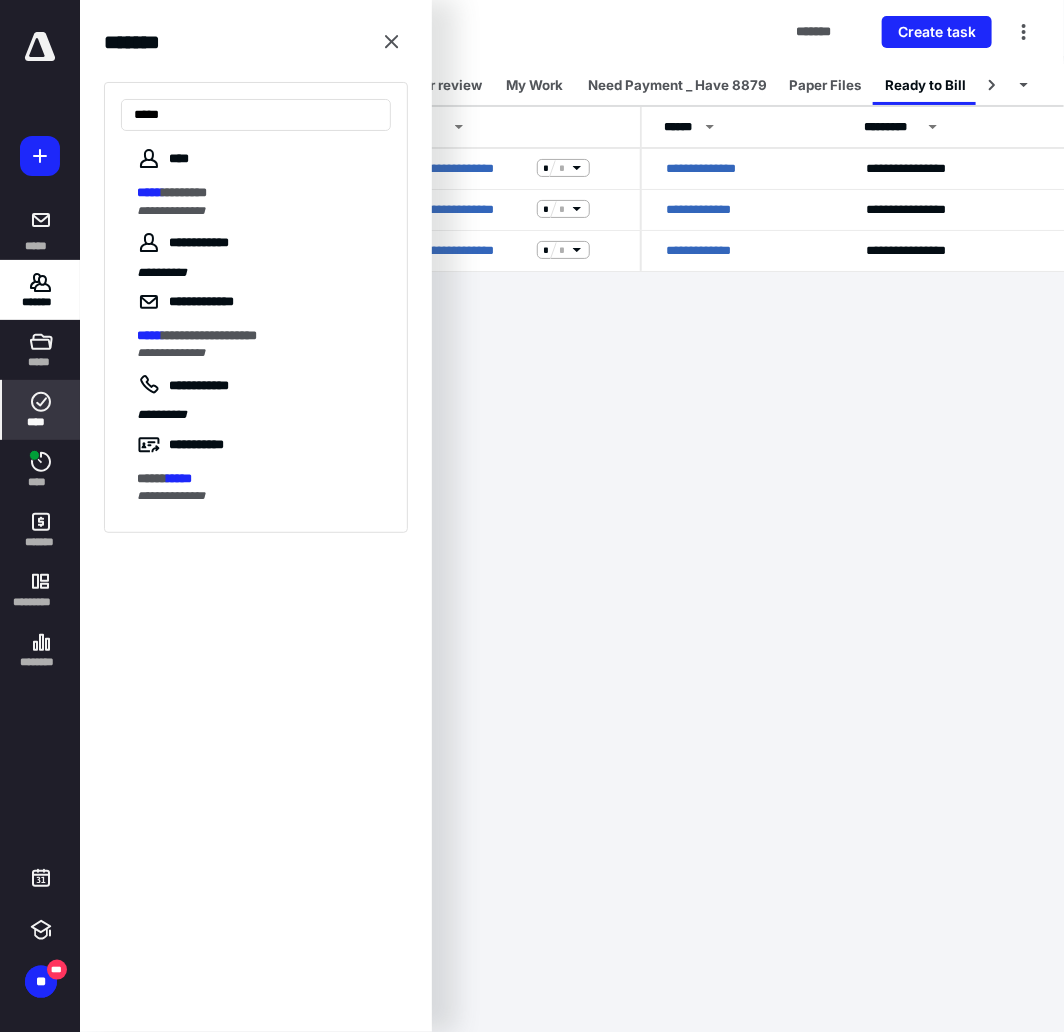 click on "********" at bounding box center [184, 192] 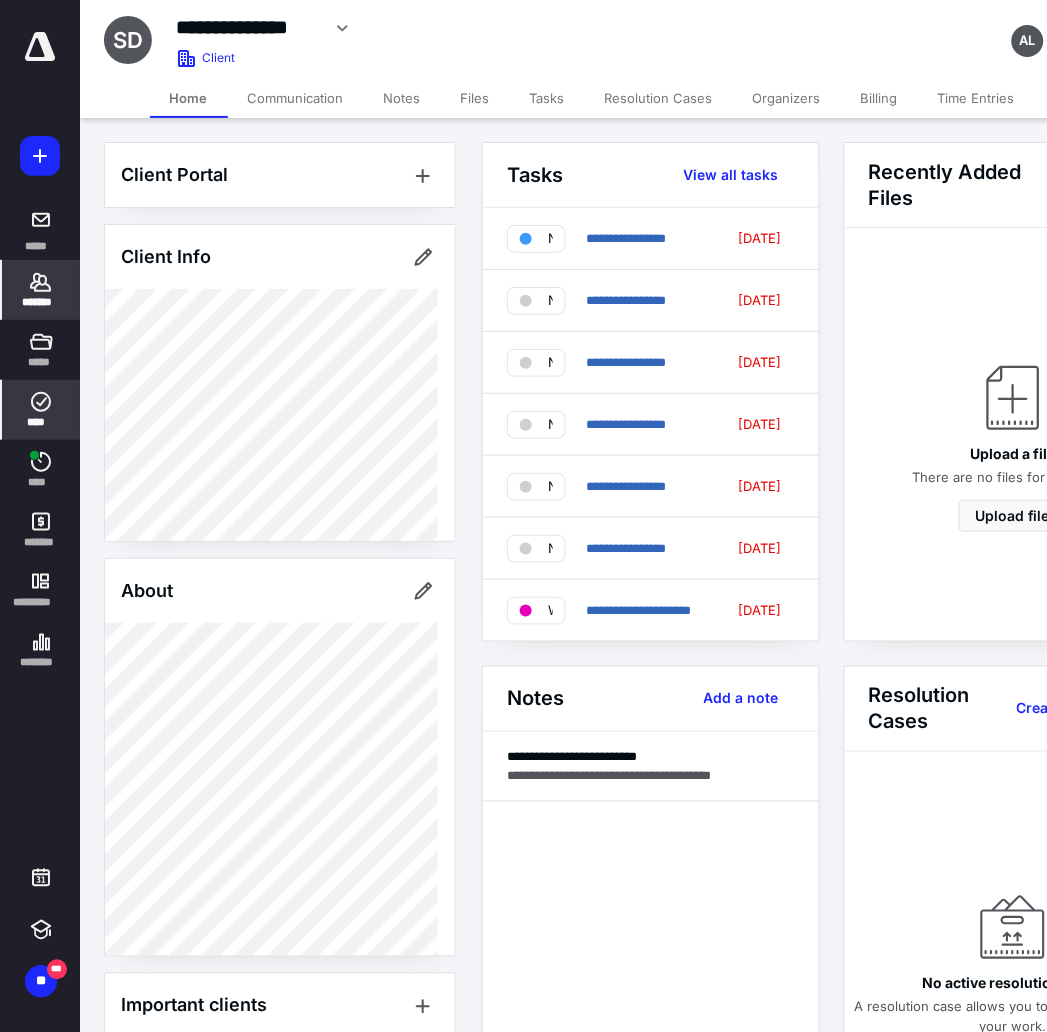click 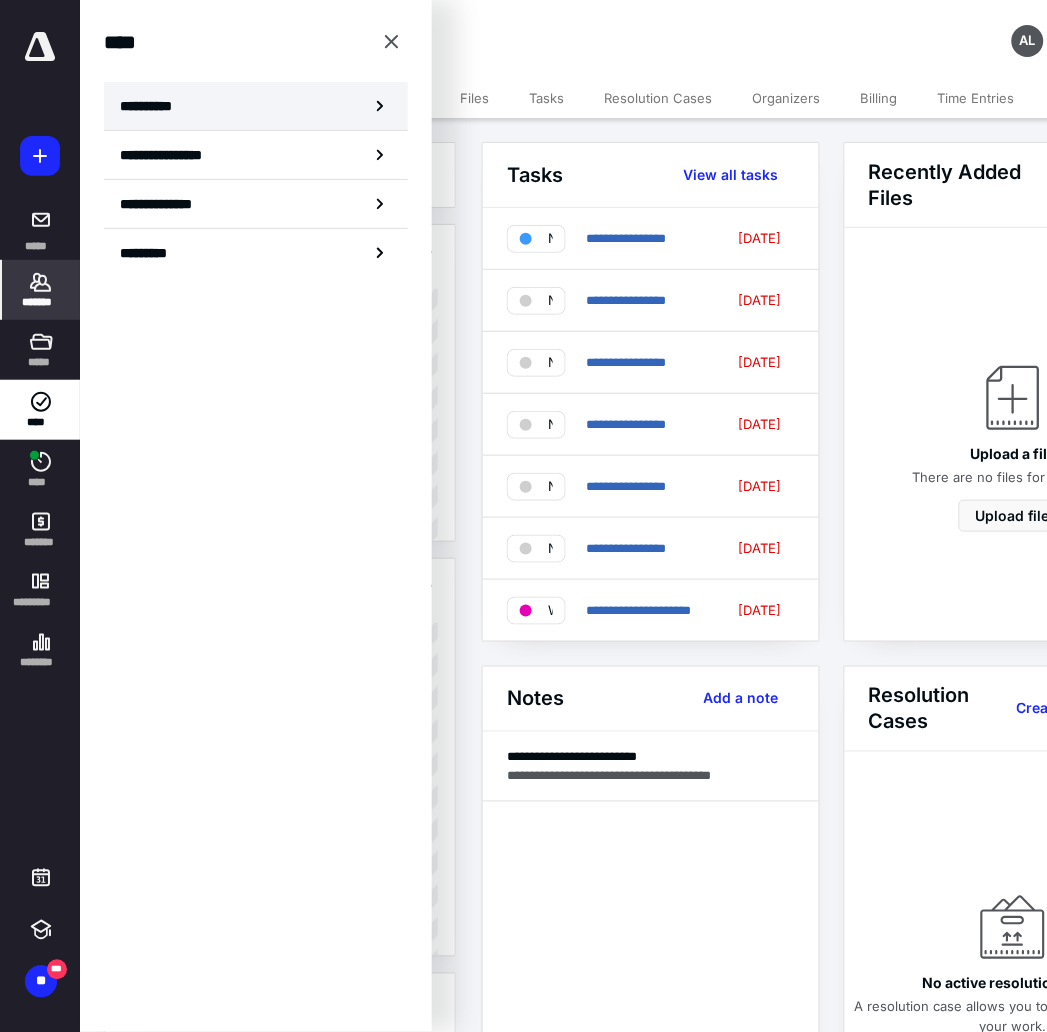 click on "**********" at bounding box center [256, 106] 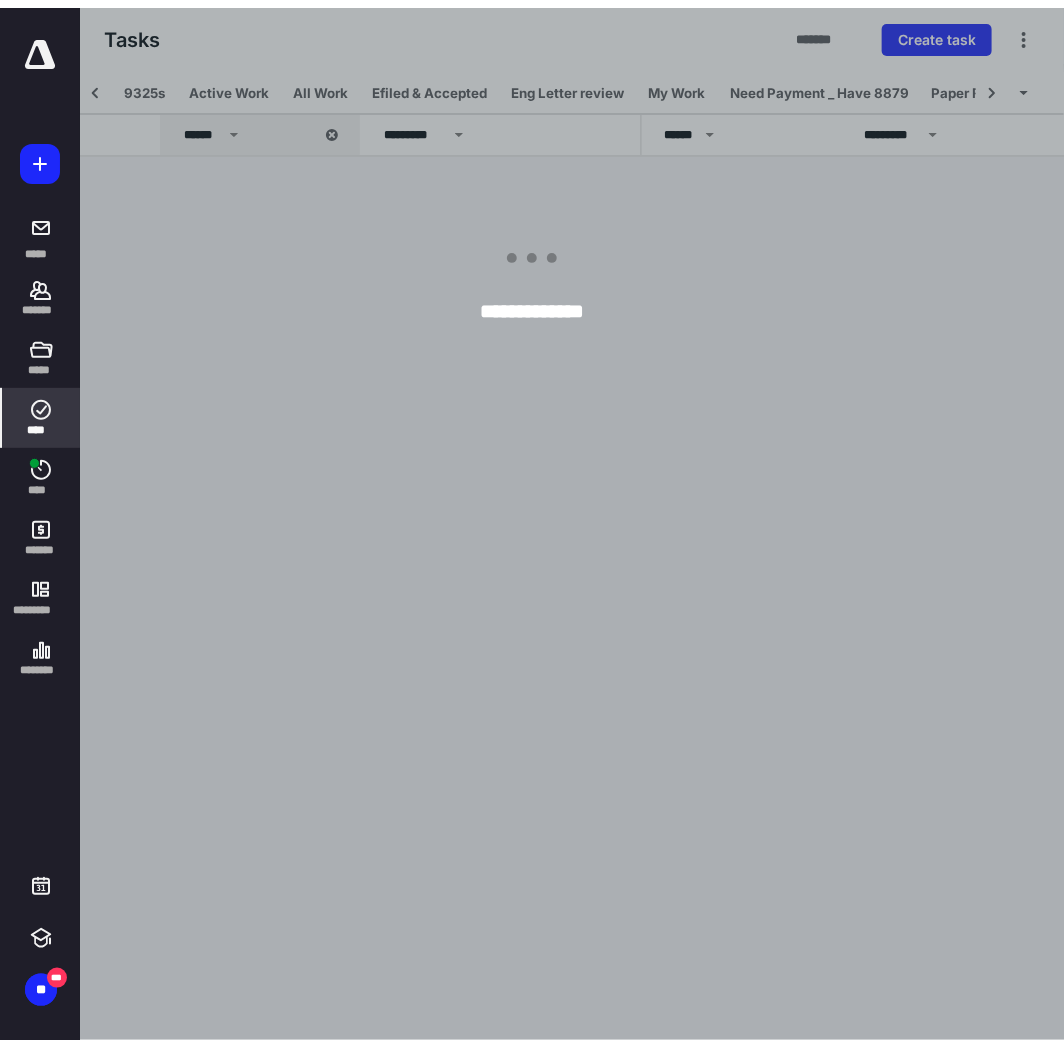 scroll, scrollTop: 0, scrollLeft: 142, axis: horizontal 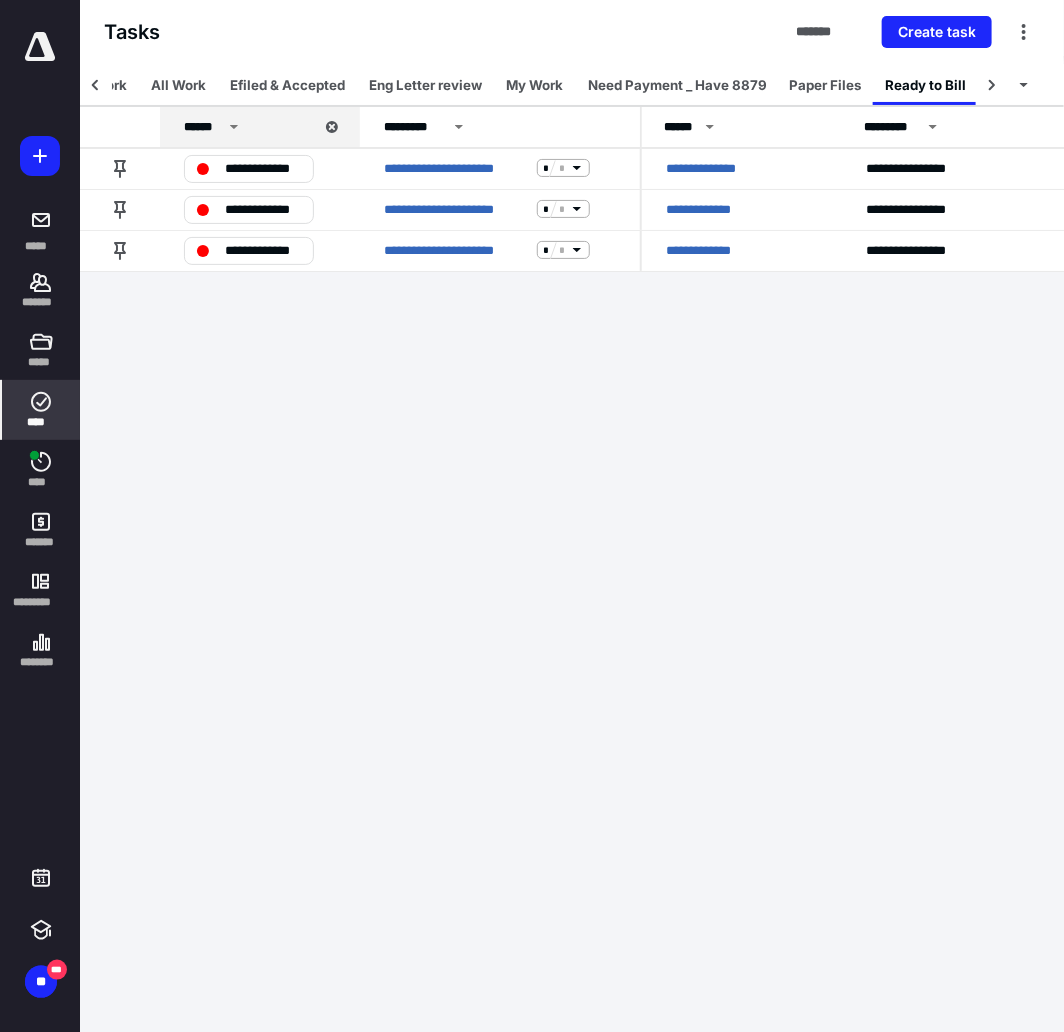 click on "**********" at bounding box center [532, 516] 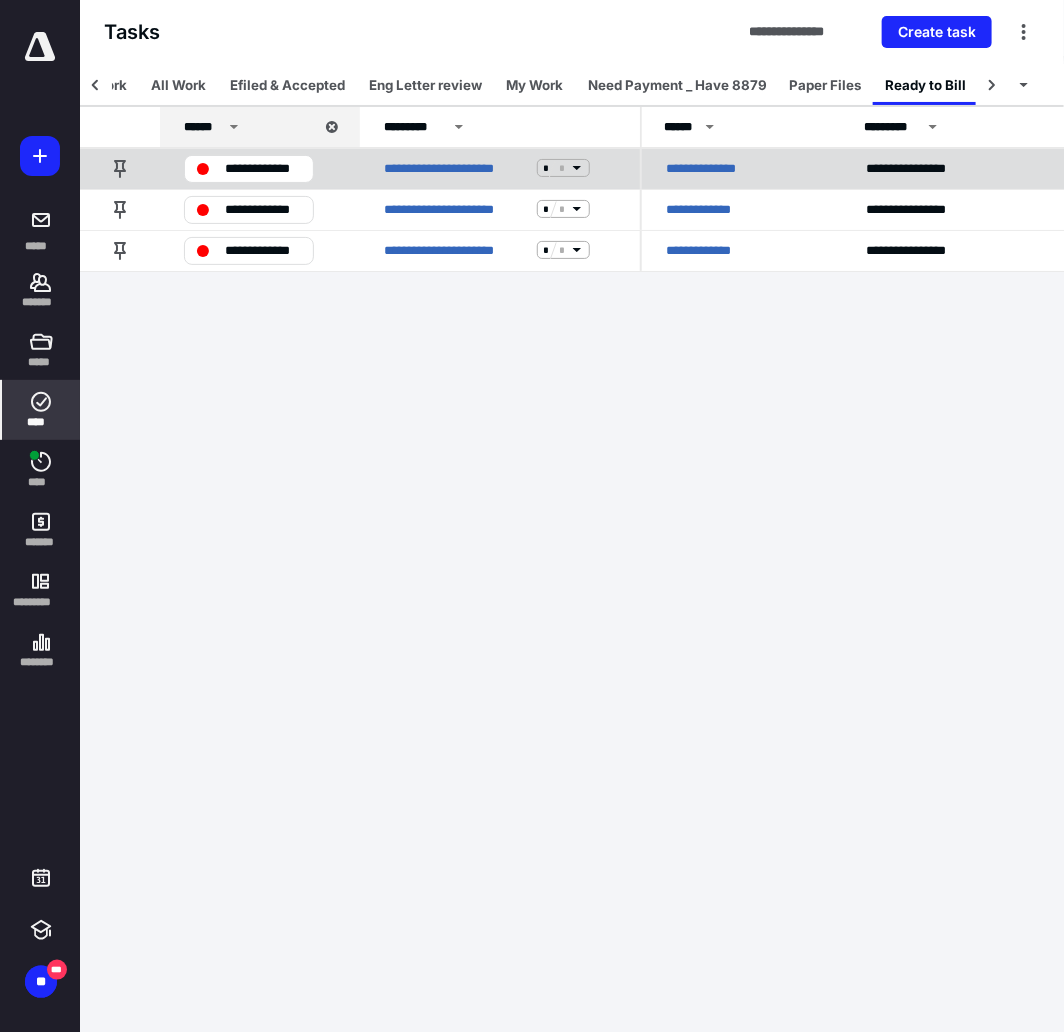 click on "**********" at bounding box center (713, 168) 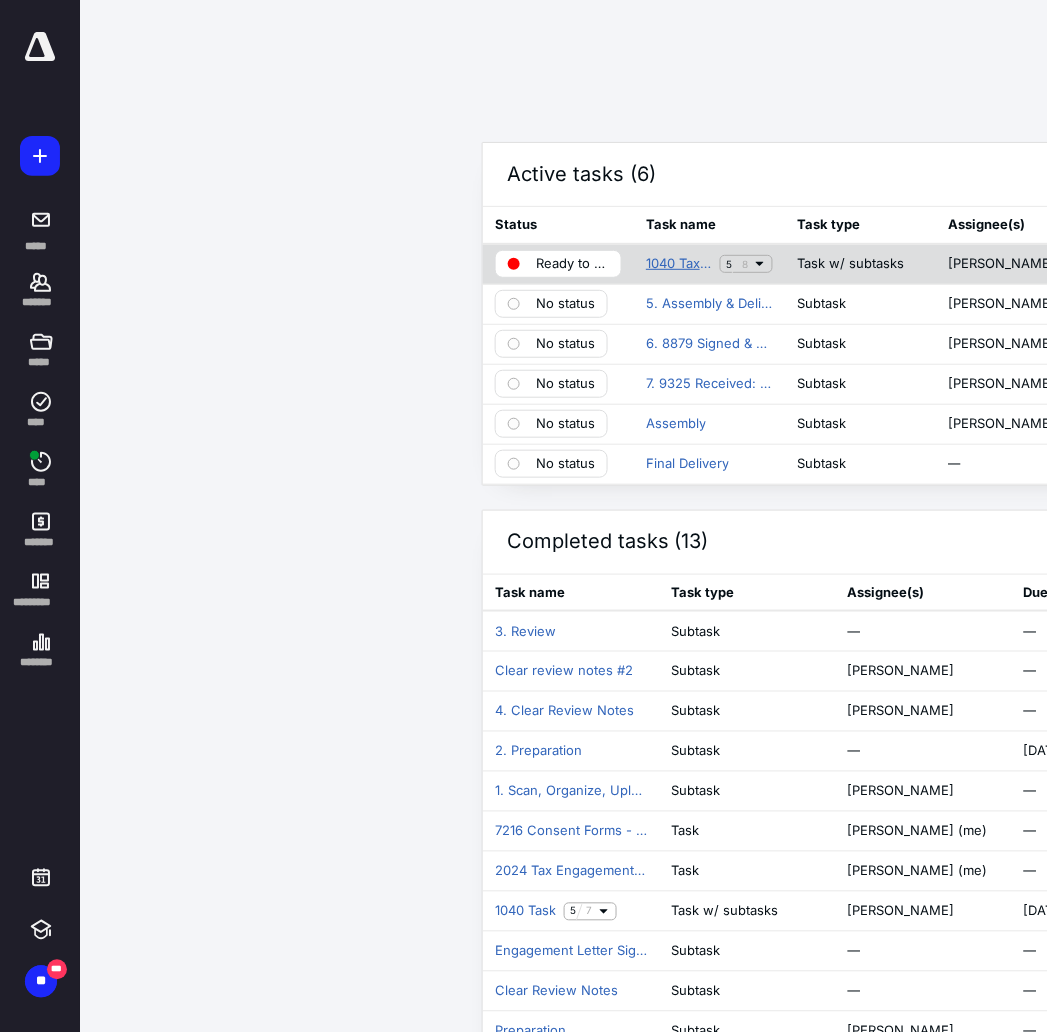 click on "1040 Tax Return - 2024" at bounding box center [679, 264] 